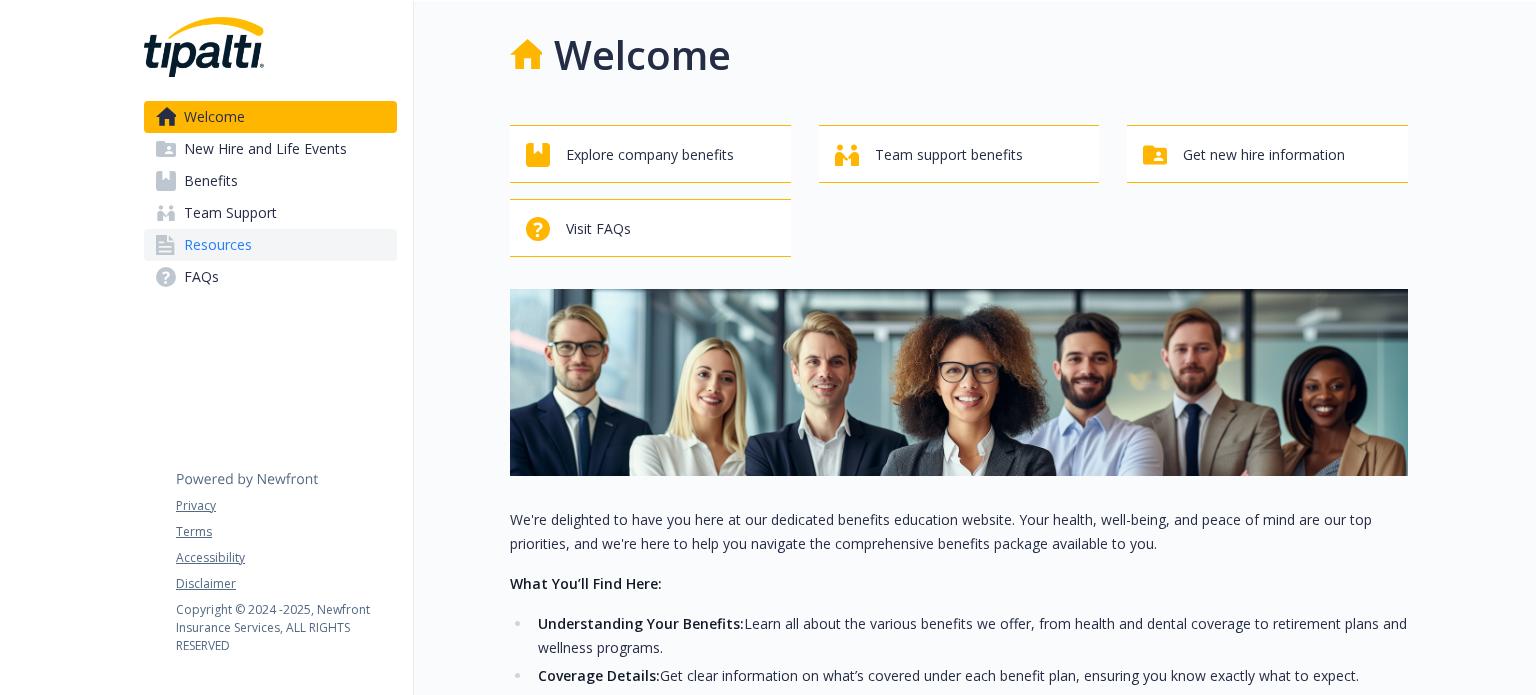 scroll, scrollTop: 0, scrollLeft: 0, axis: both 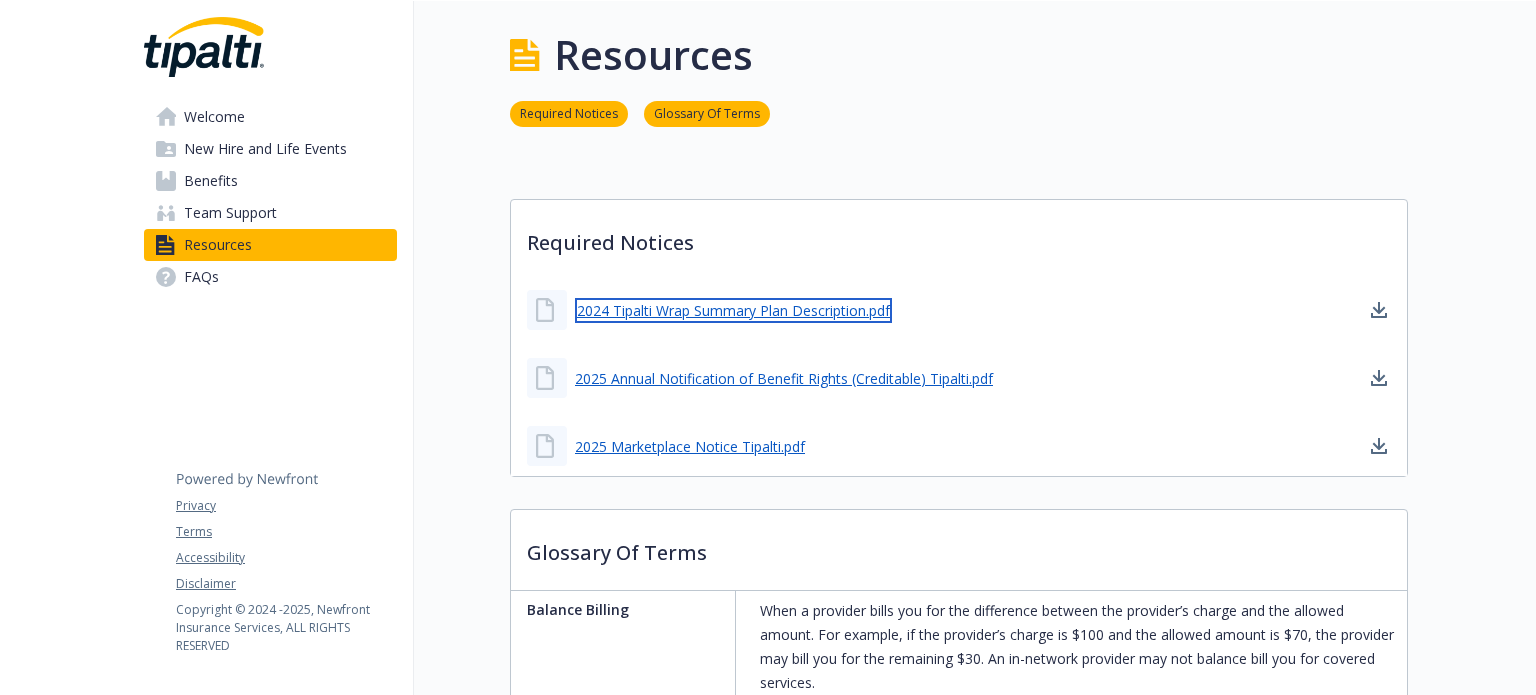 click on "2024 Tipalti Wrap Summary Plan Description.pdf" at bounding box center (733, 310) 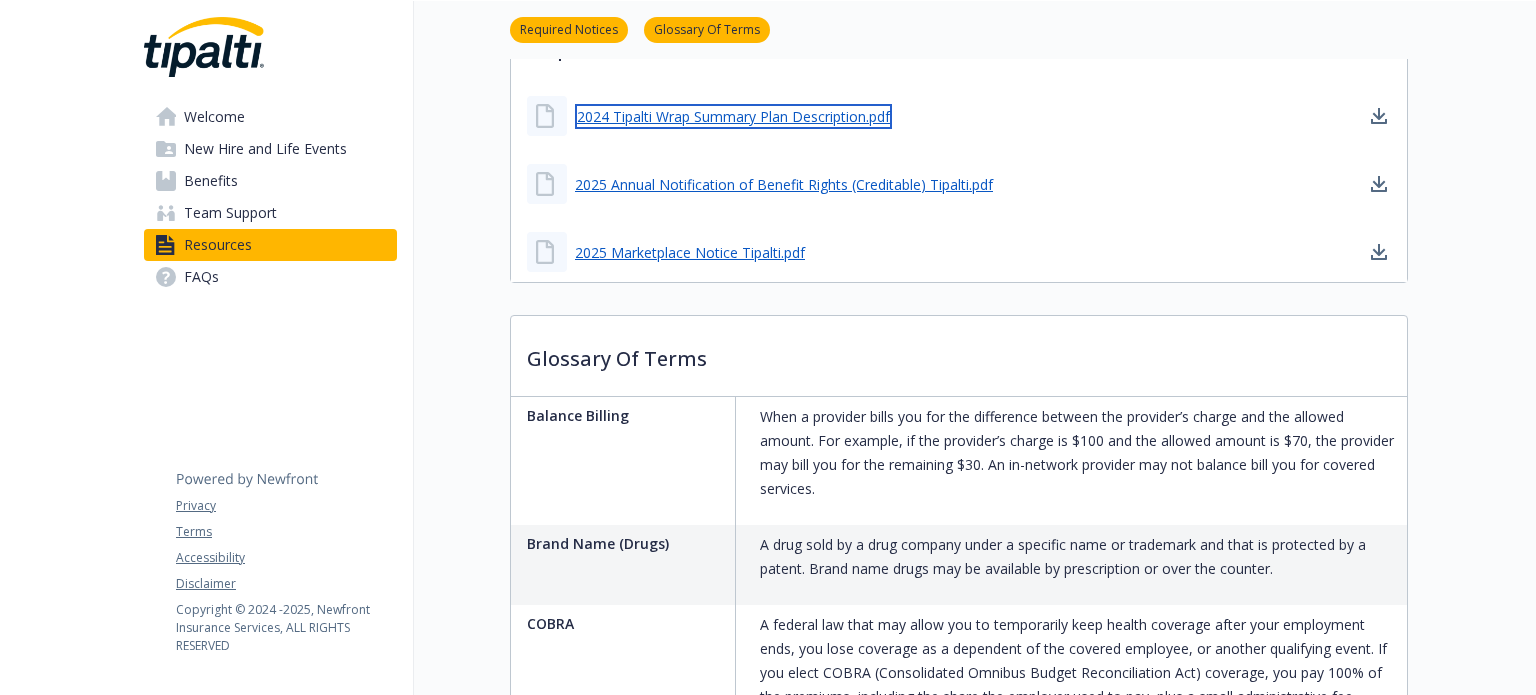 scroll, scrollTop: 204, scrollLeft: 0, axis: vertical 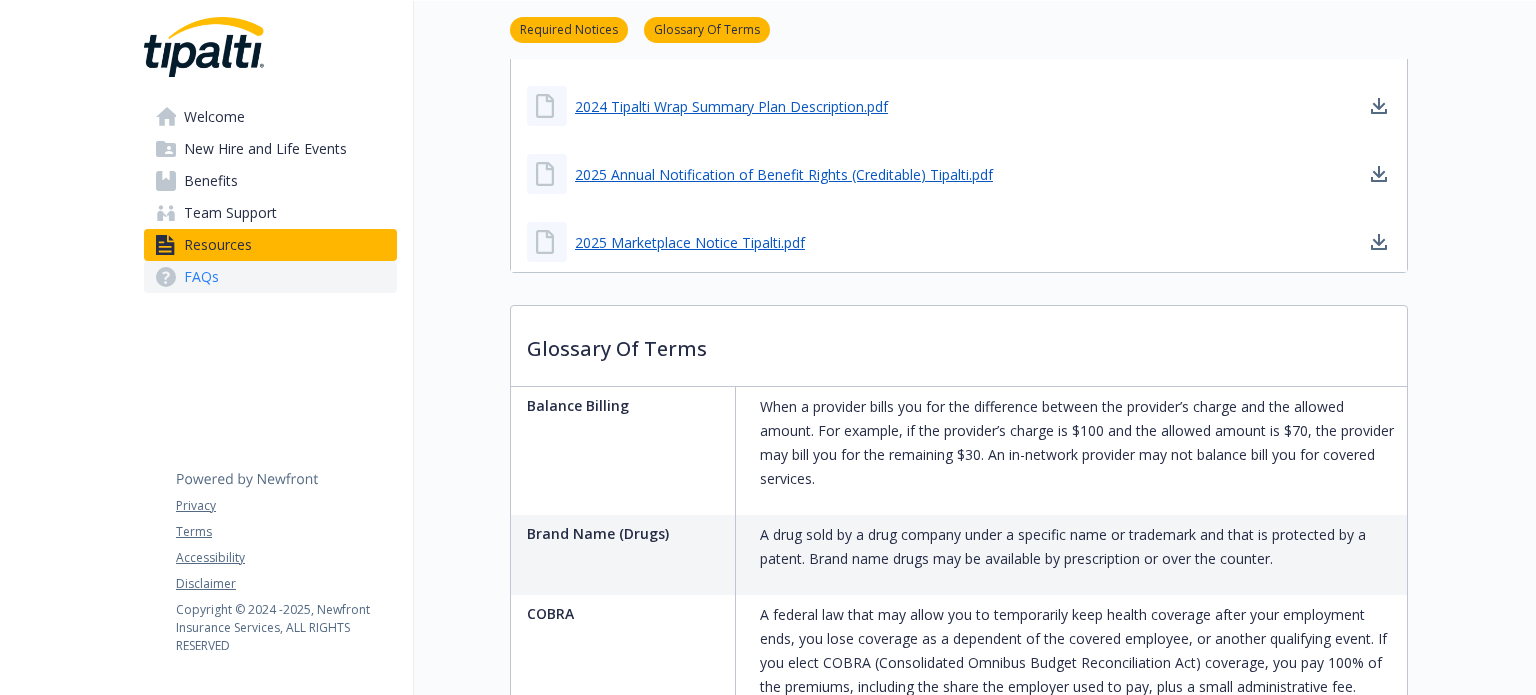 click on "FAQs" at bounding box center (270, 277) 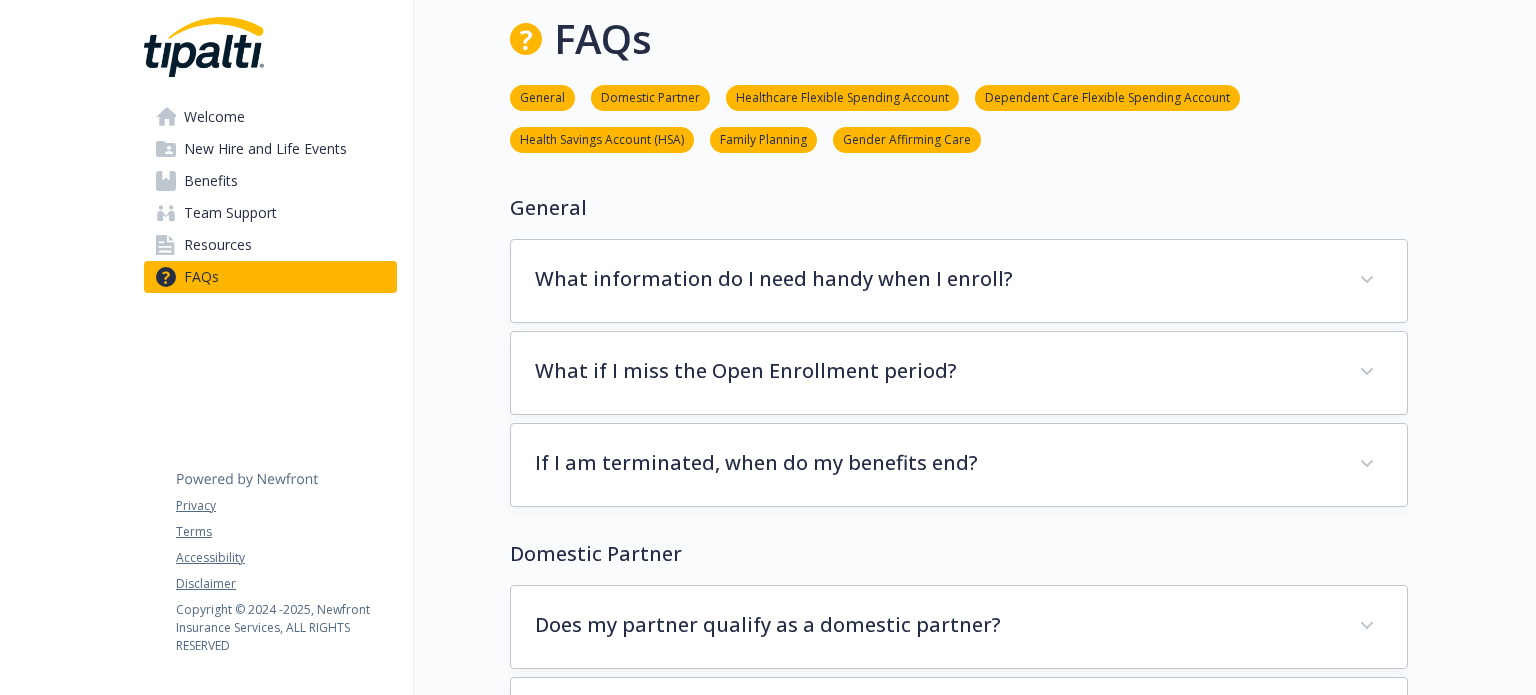scroll, scrollTop: 204, scrollLeft: 0, axis: vertical 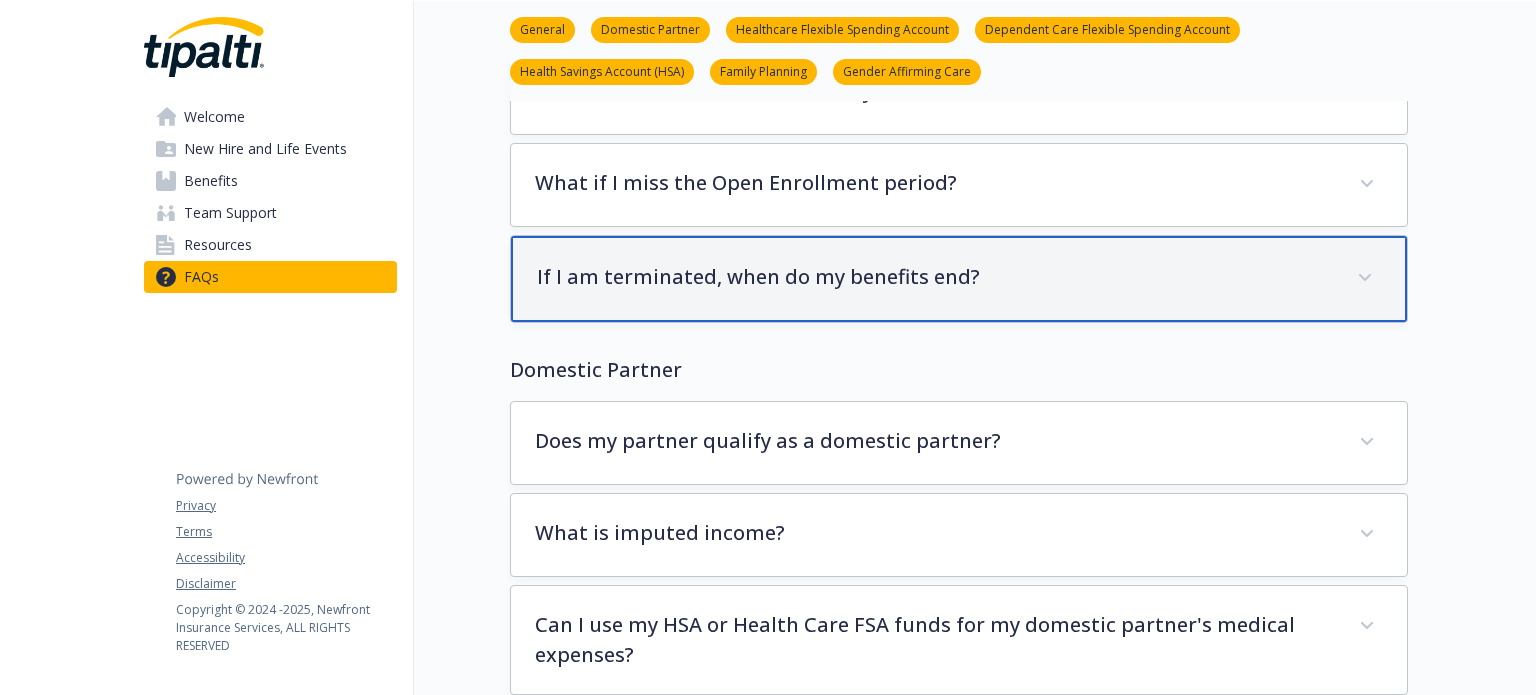 click on "If I am terminated, when do my benefits end?" at bounding box center (959, 279) 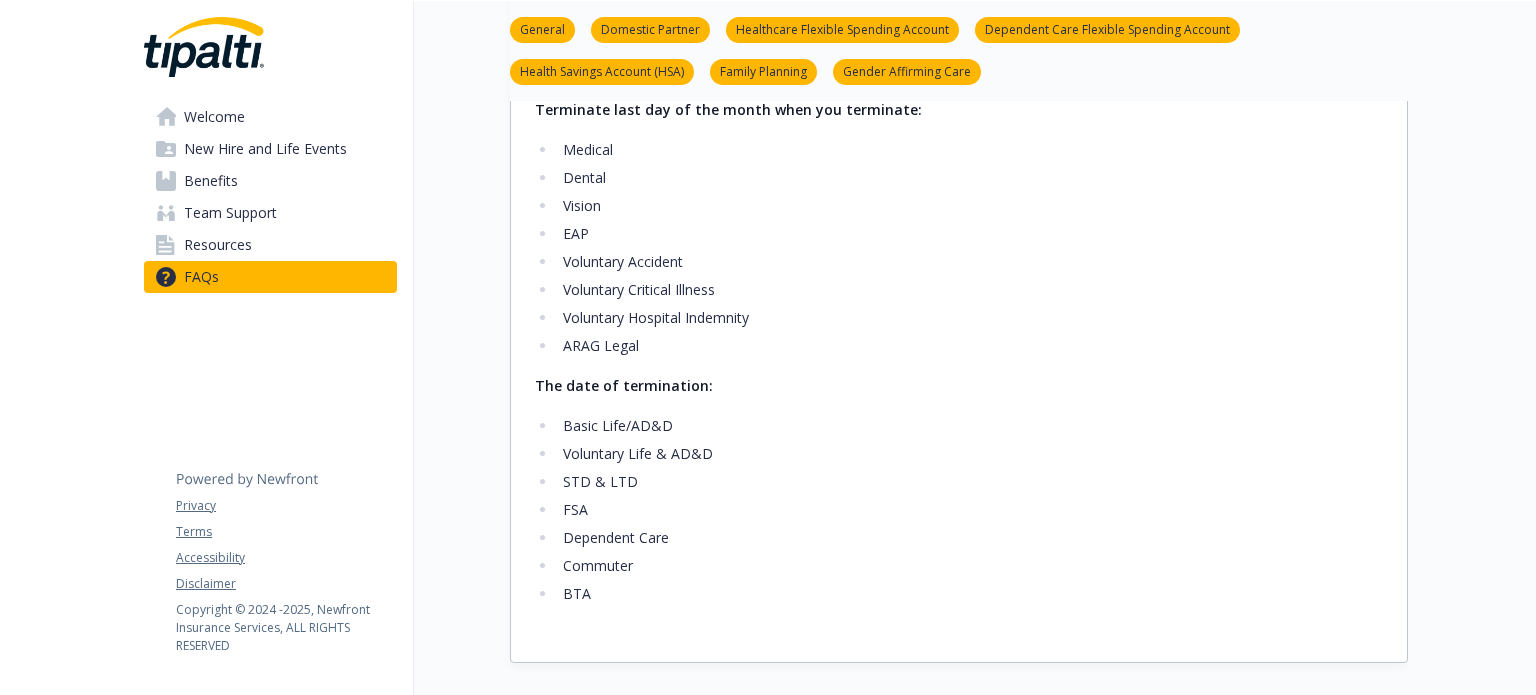 scroll, scrollTop: 488, scrollLeft: 0, axis: vertical 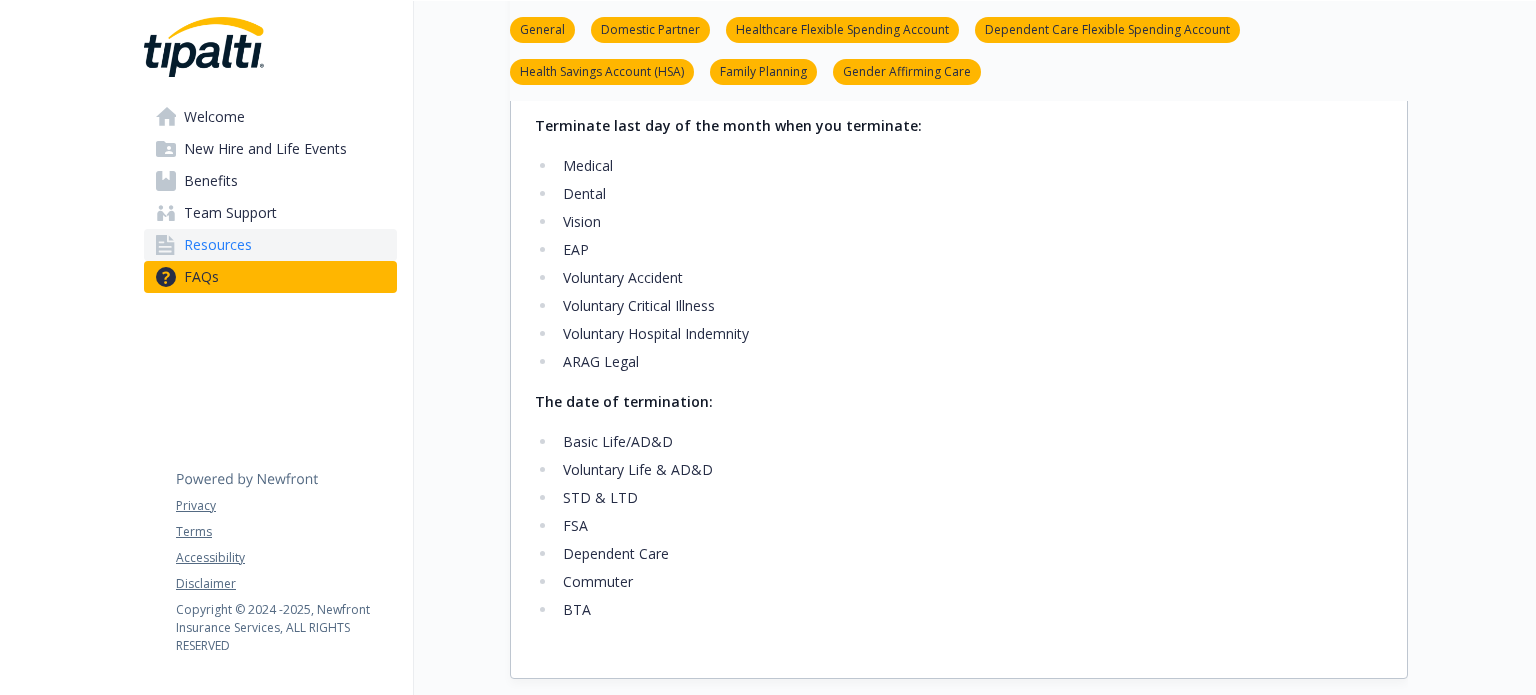 click on "Resources" at bounding box center (270, 245) 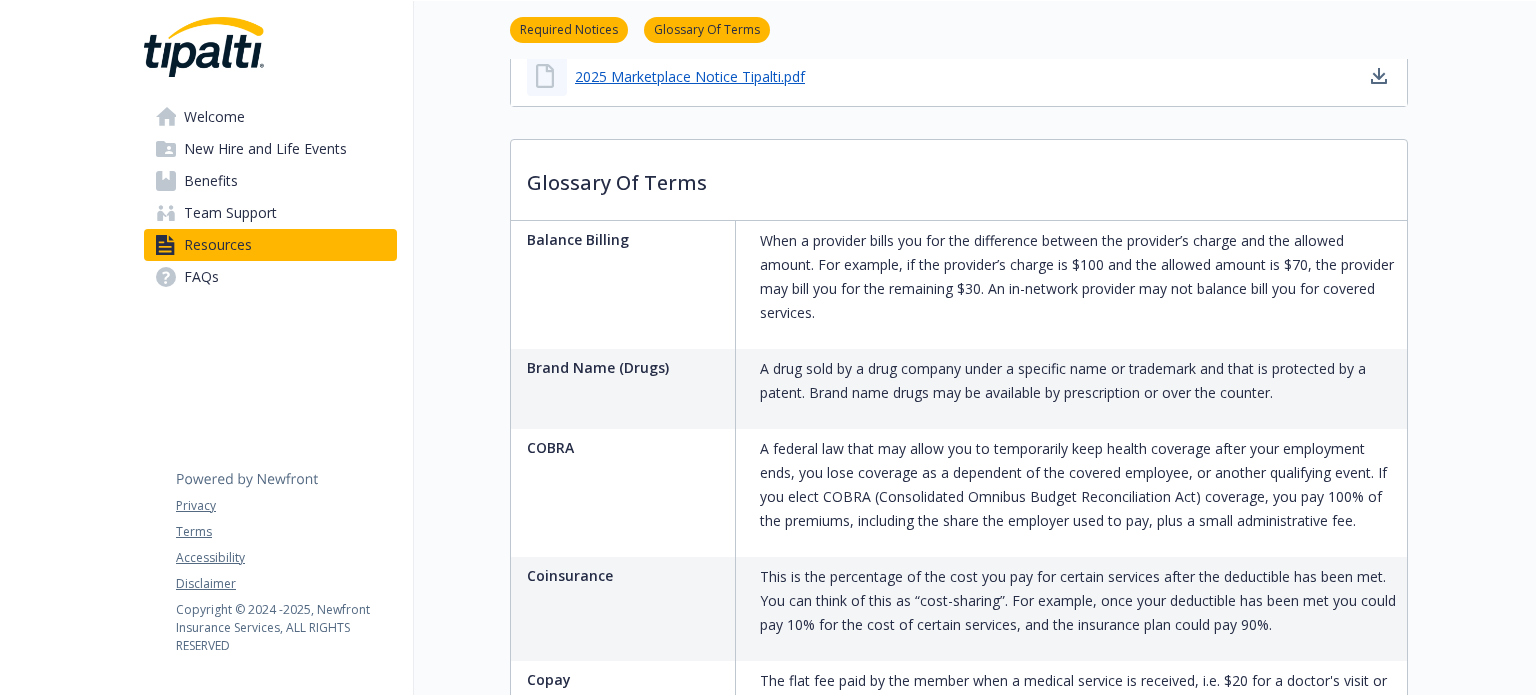 scroll, scrollTop: 0, scrollLeft: 0, axis: both 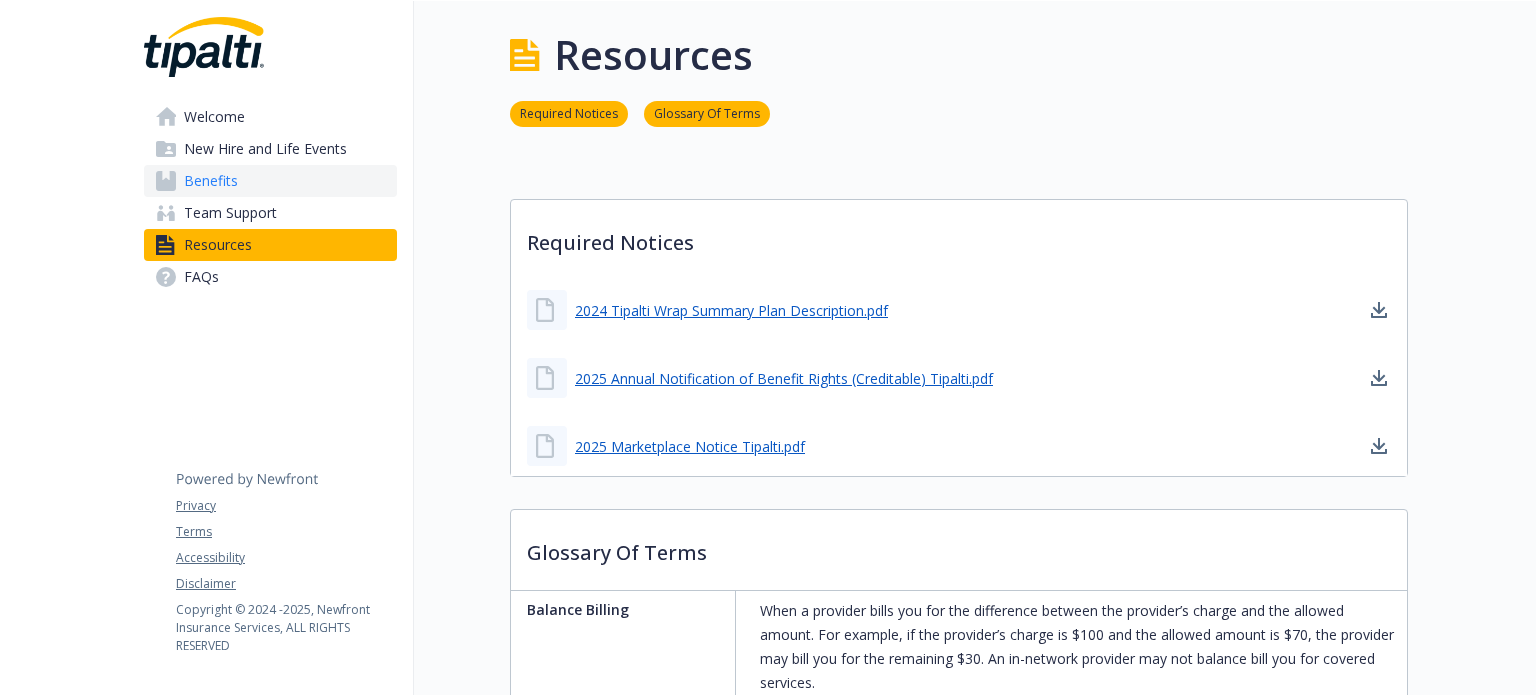 click on "Benefits" at bounding box center [270, 181] 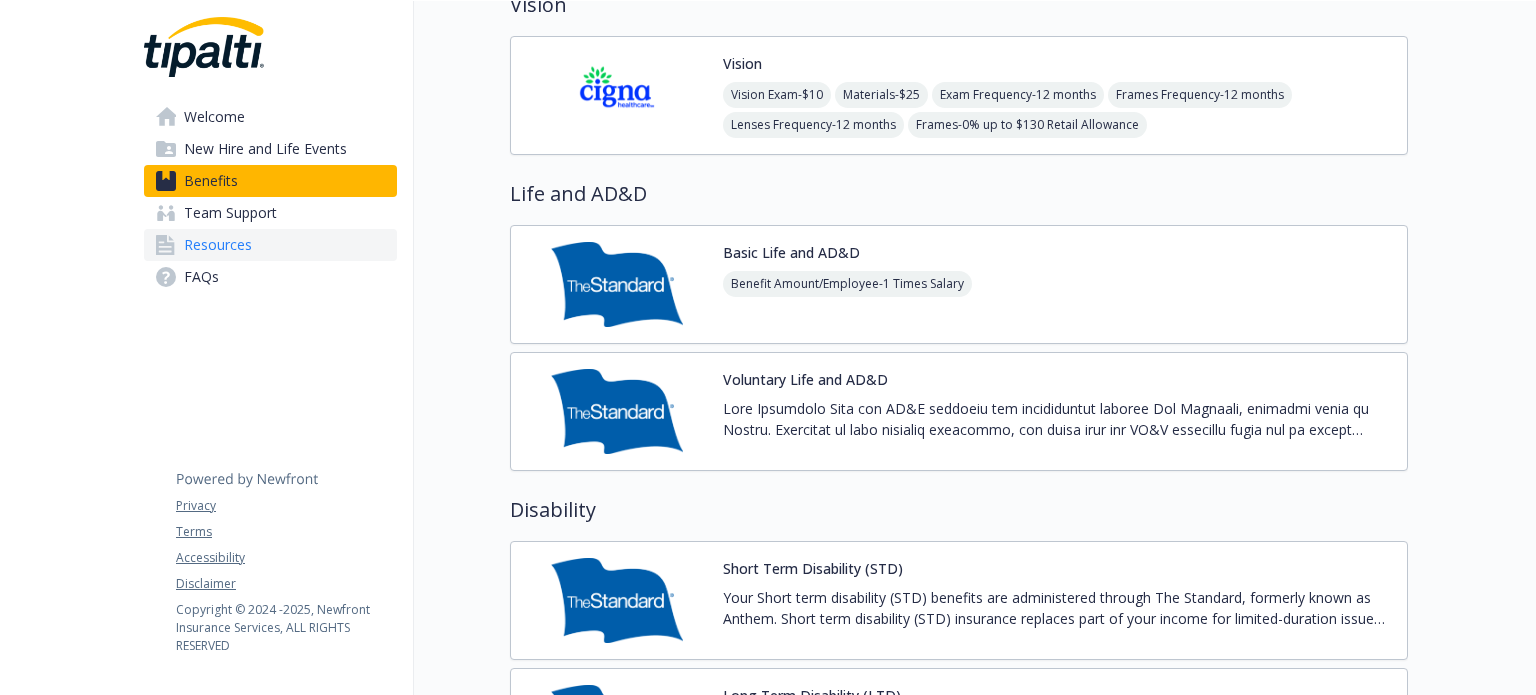 scroll, scrollTop: 1072, scrollLeft: 0, axis: vertical 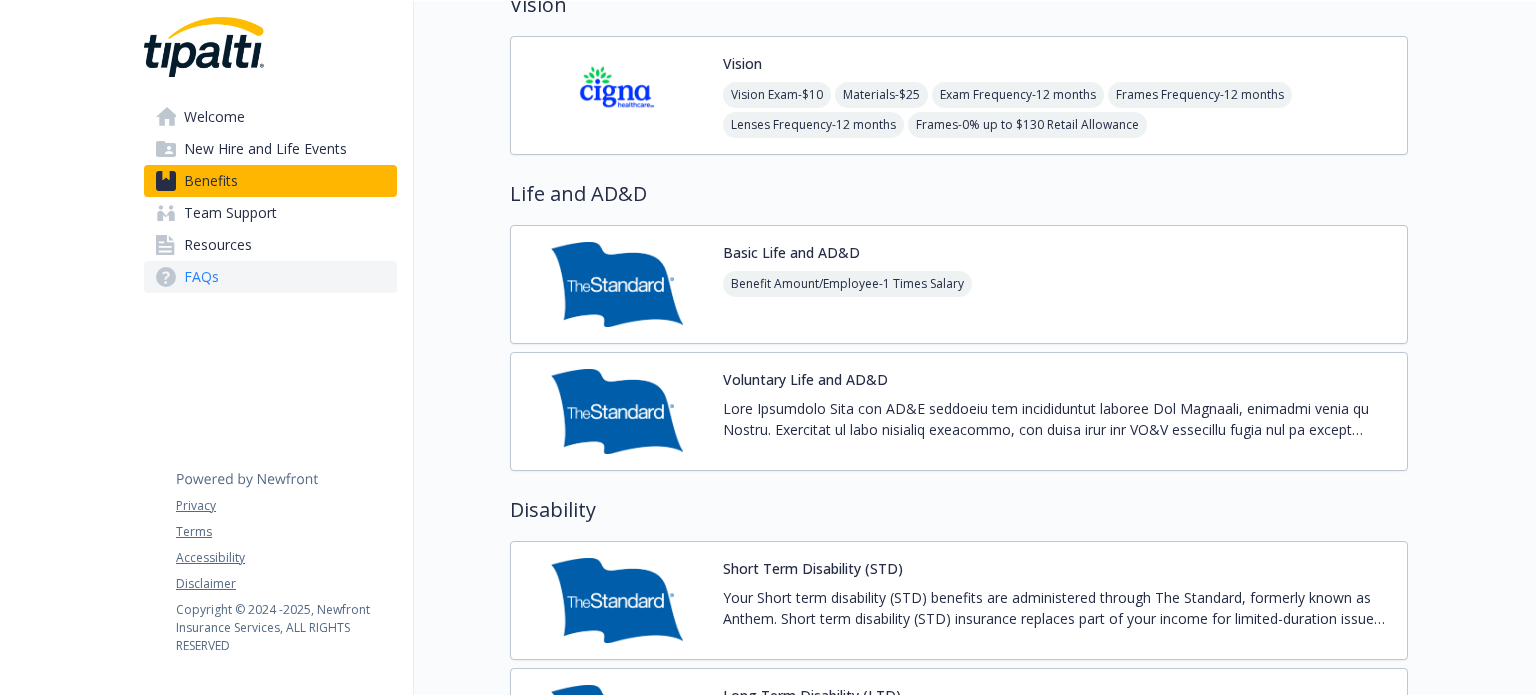 click on "FAQs" at bounding box center [270, 277] 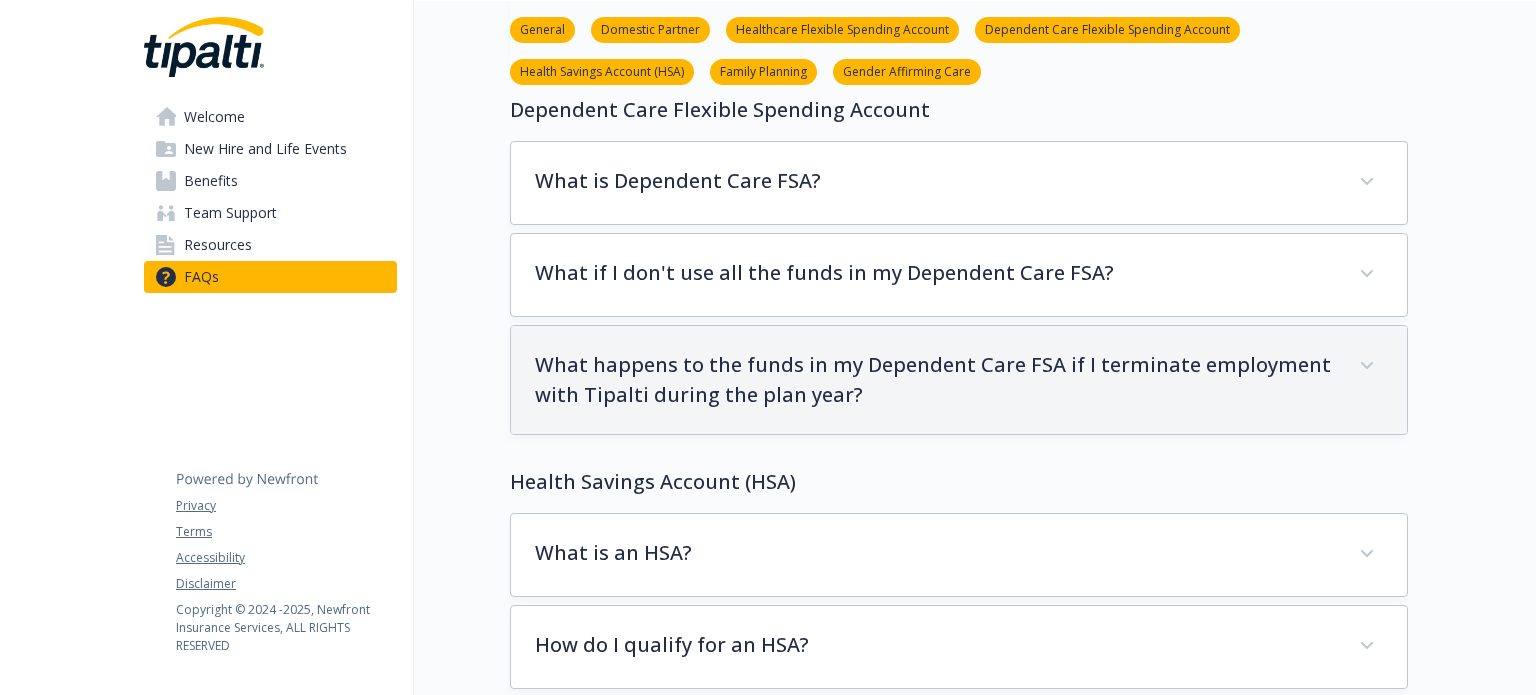 scroll, scrollTop: 1418, scrollLeft: 0, axis: vertical 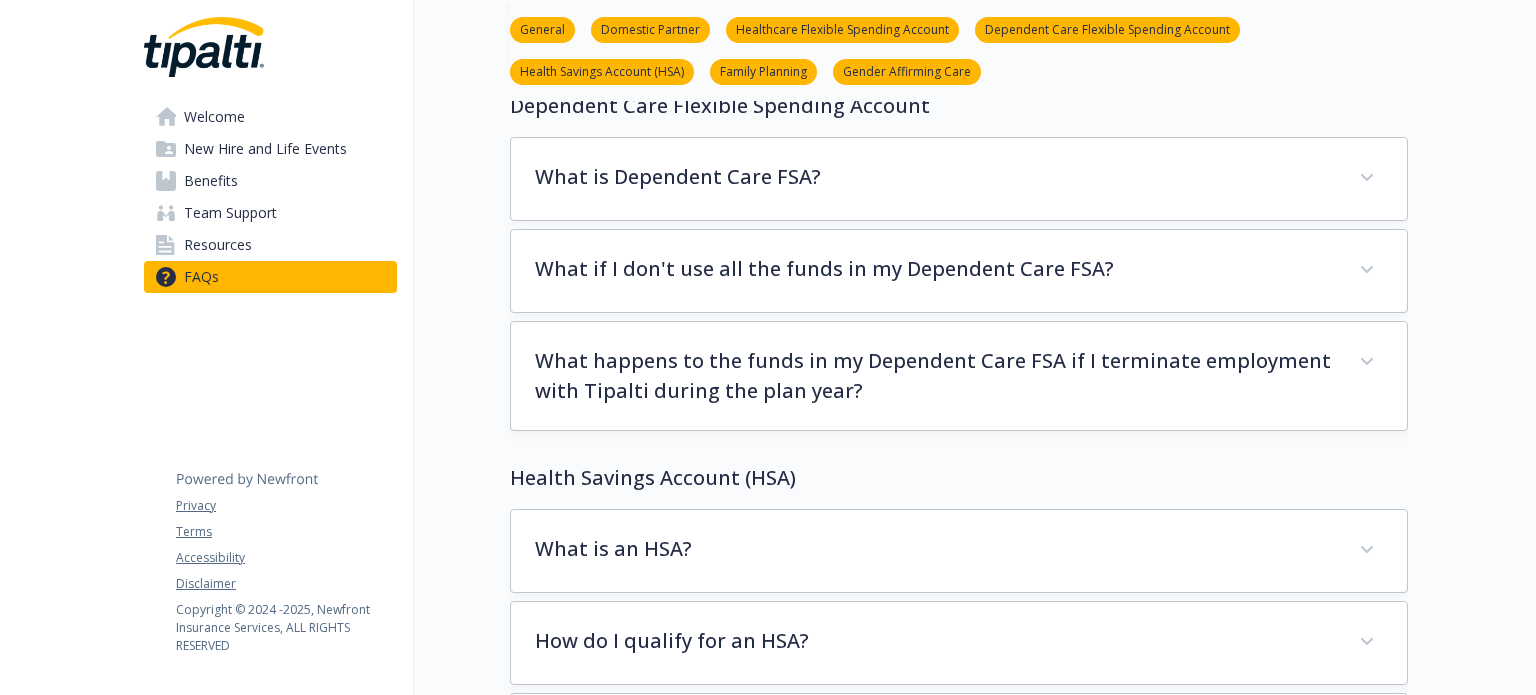 click on "Health Savings Account (HSA)" at bounding box center [959, 478] 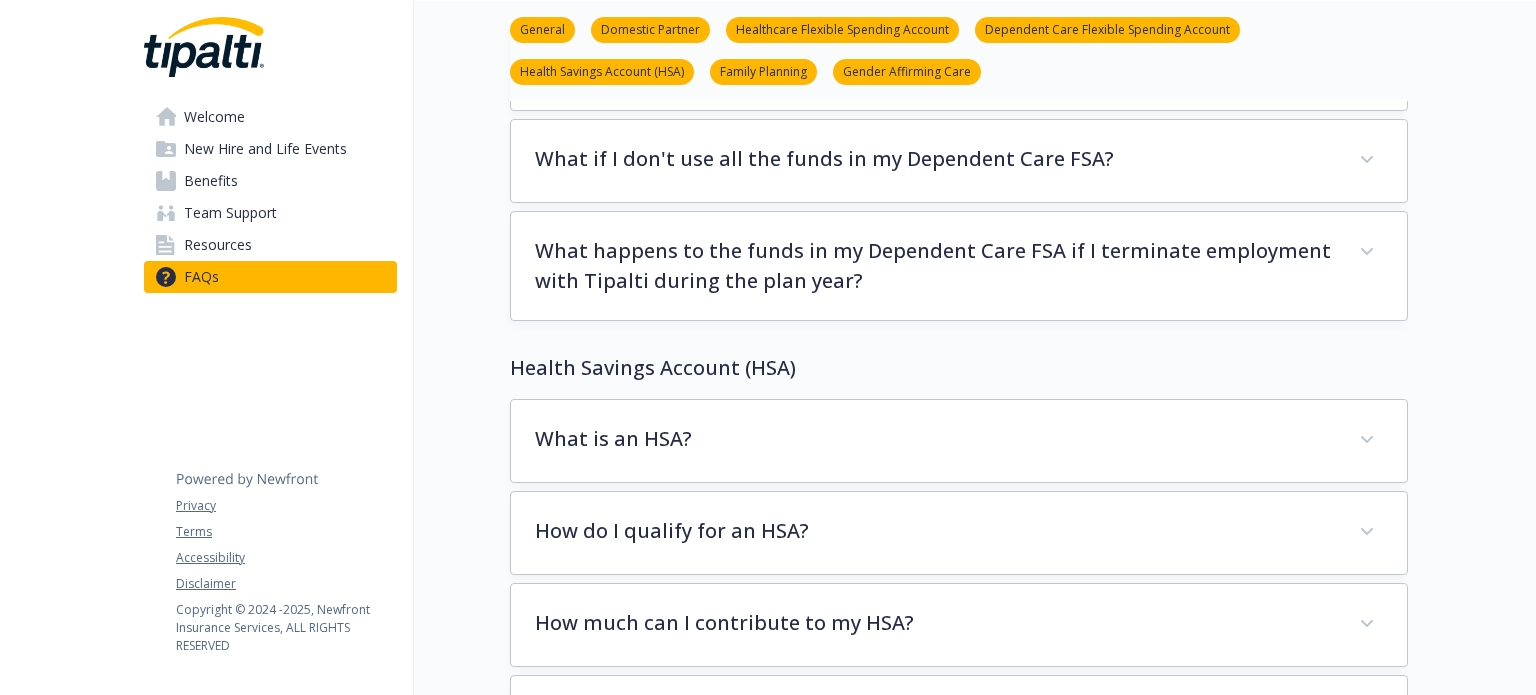 scroll, scrollTop: 1528, scrollLeft: 0, axis: vertical 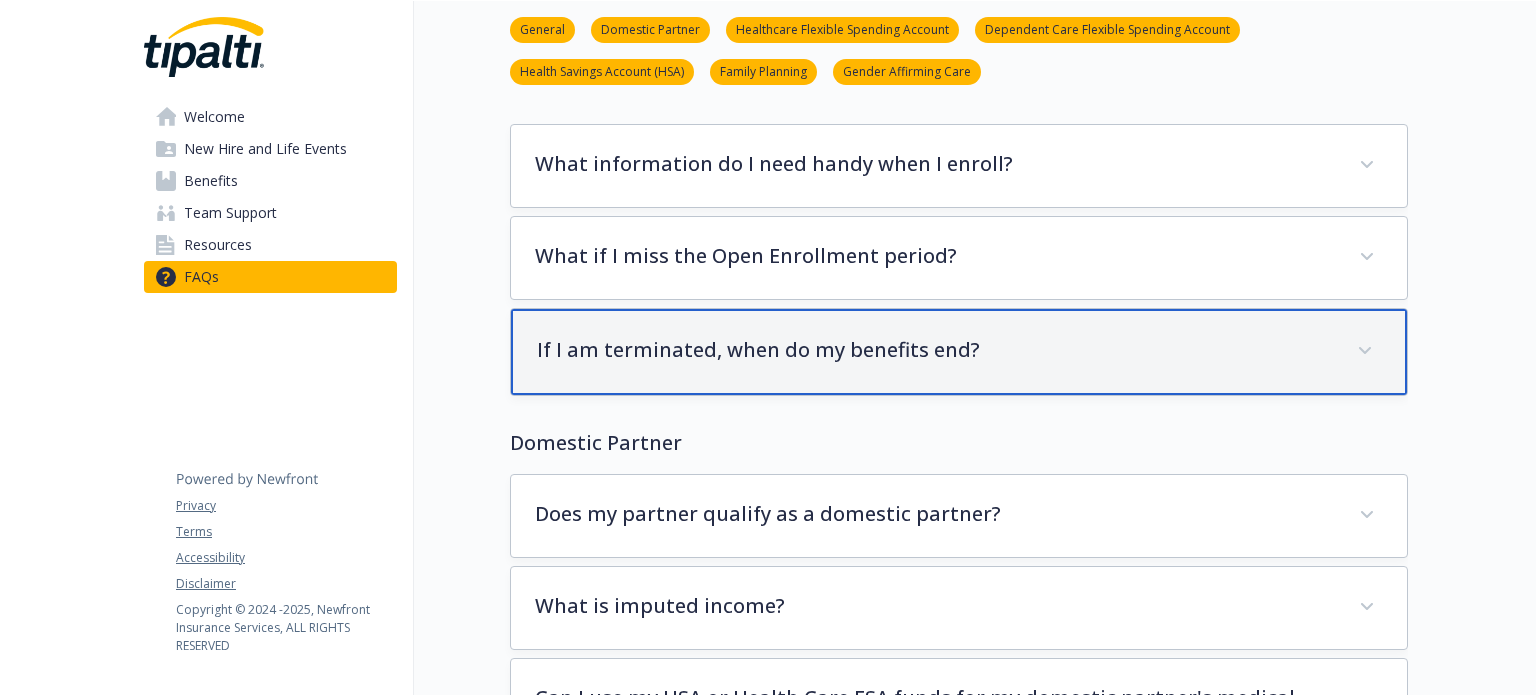 click on "If I am terminated, when do my benefits end?" at bounding box center (959, 352) 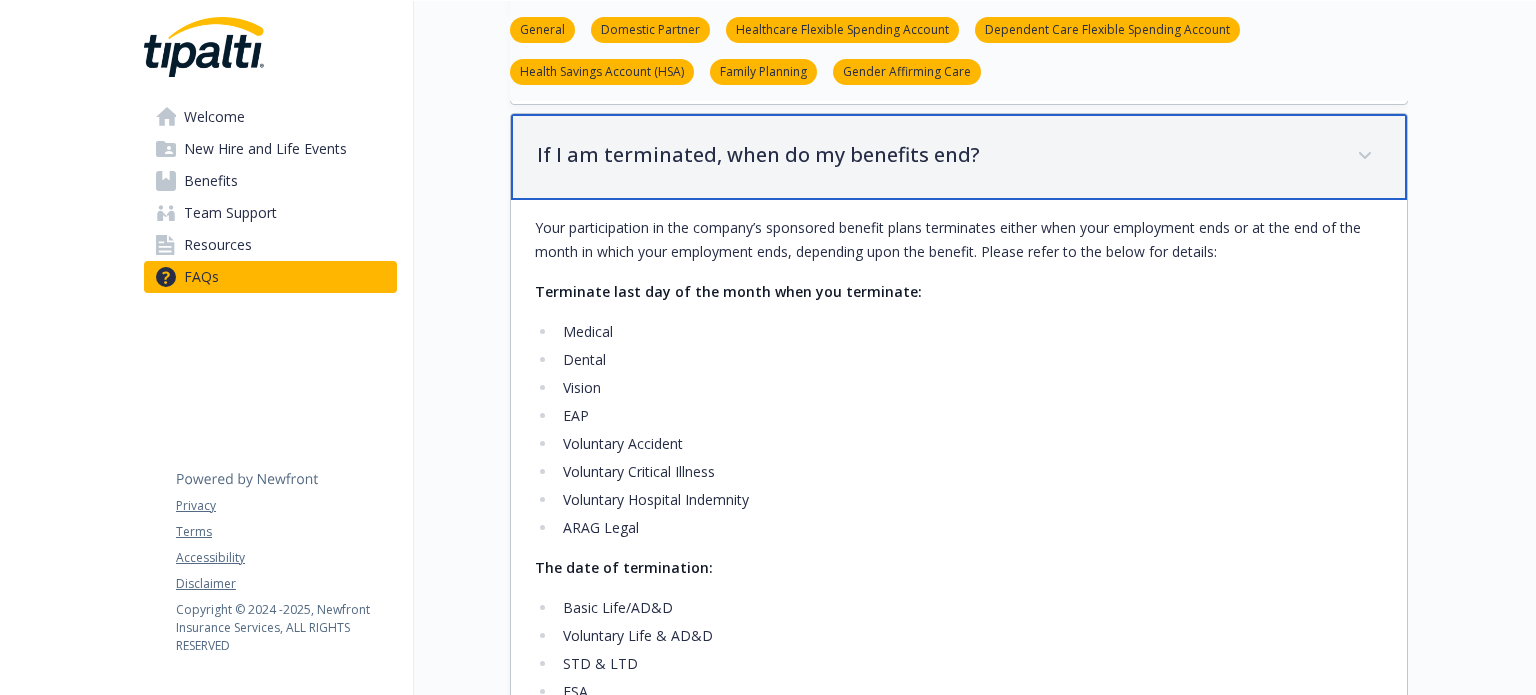 scroll, scrollTop: 327, scrollLeft: 0, axis: vertical 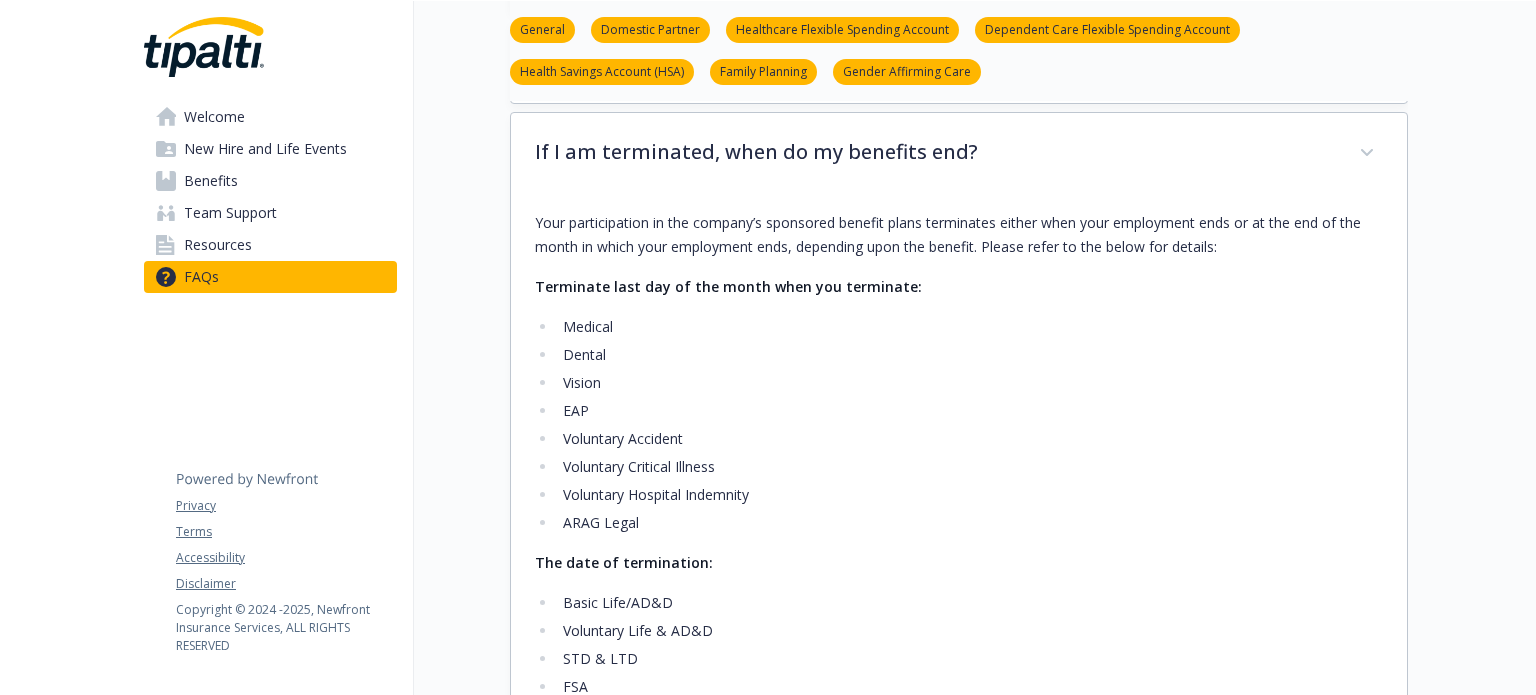 click on "Dental" at bounding box center (970, 355) 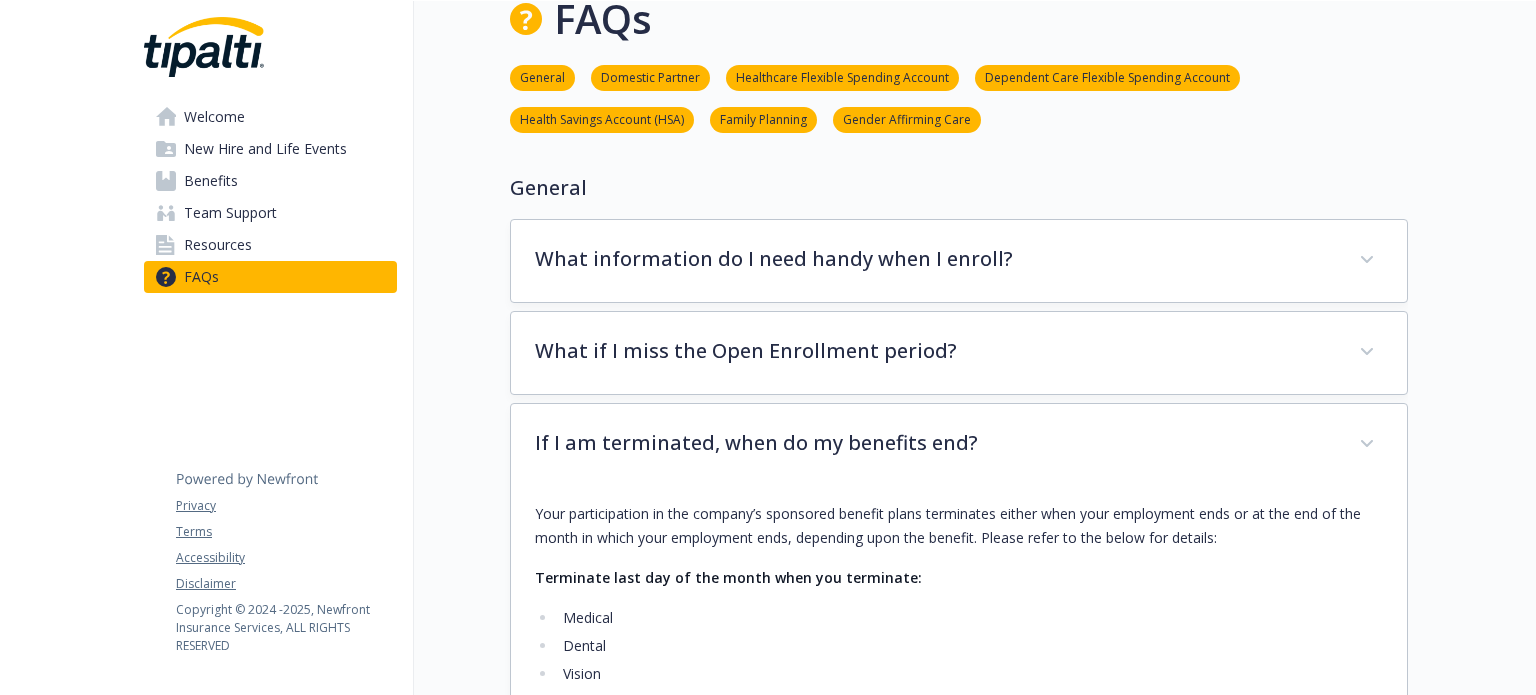 scroll, scrollTop: 0, scrollLeft: 0, axis: both 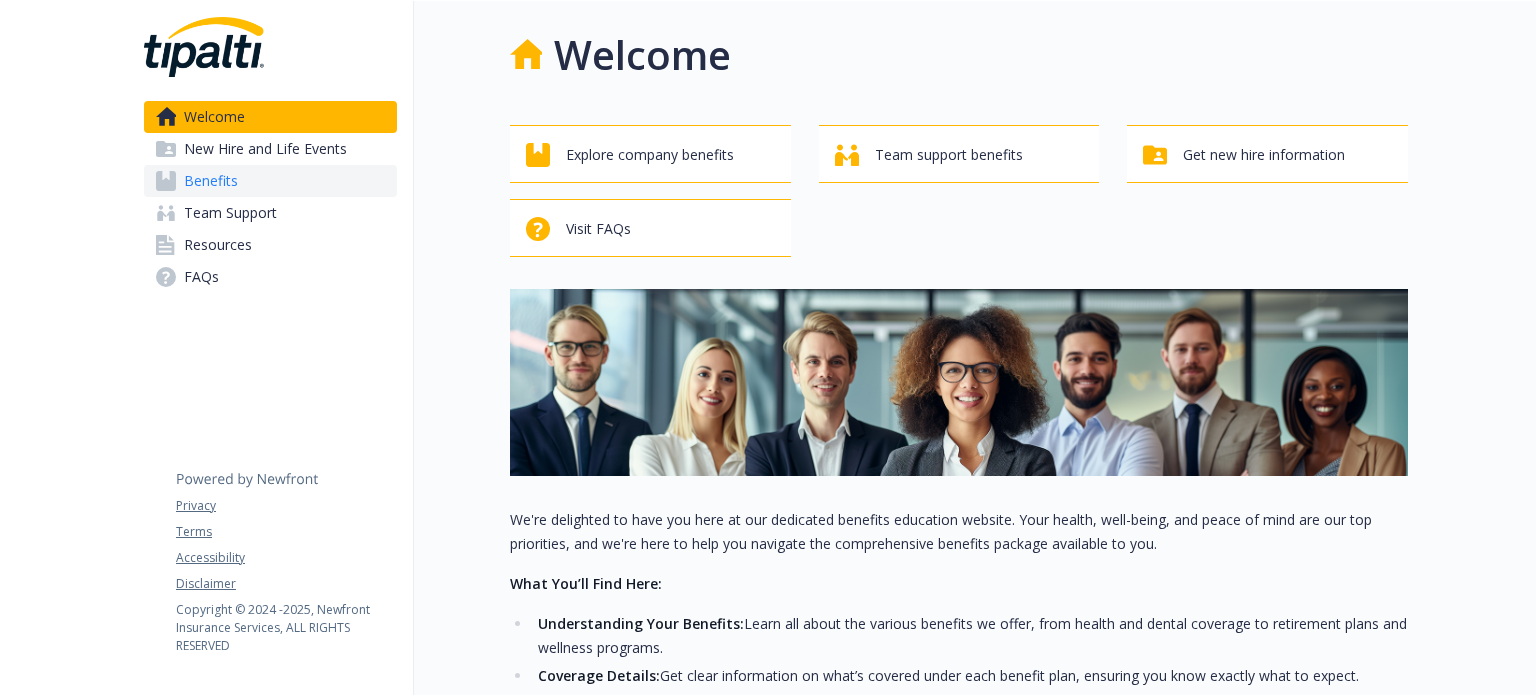 click on "Benefits" at bounding box center [270, 181] 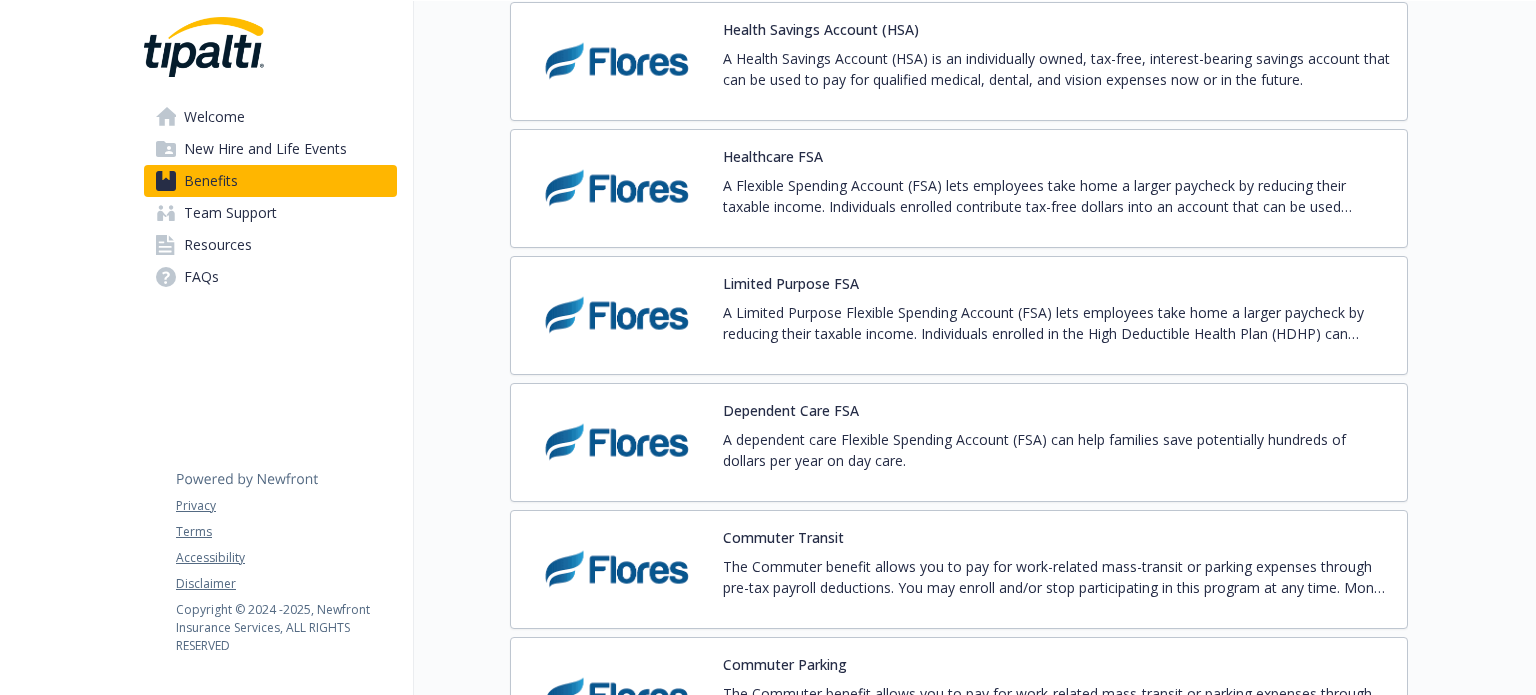 scroll, scrollTop: 2504, scrollLeft: 0, axis: vertical 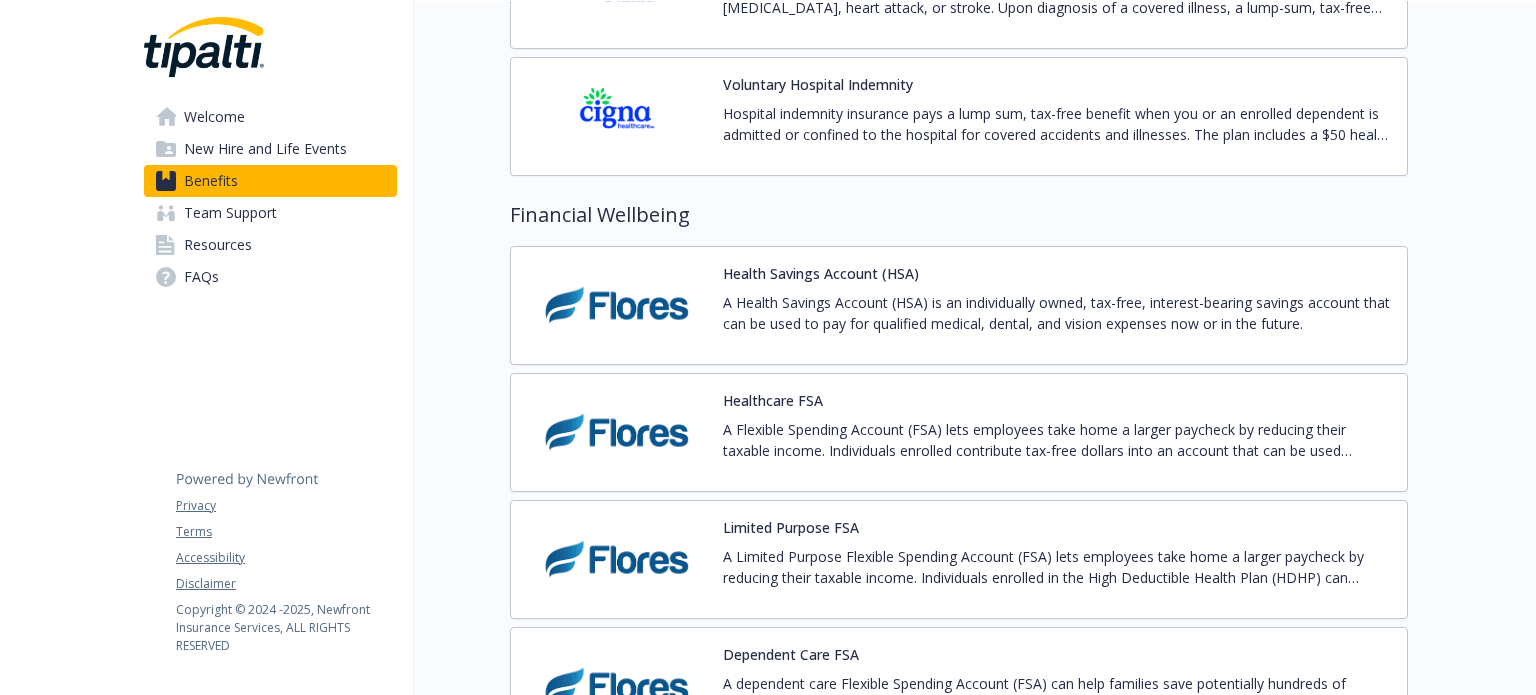 click at bounding box center [617, 305] 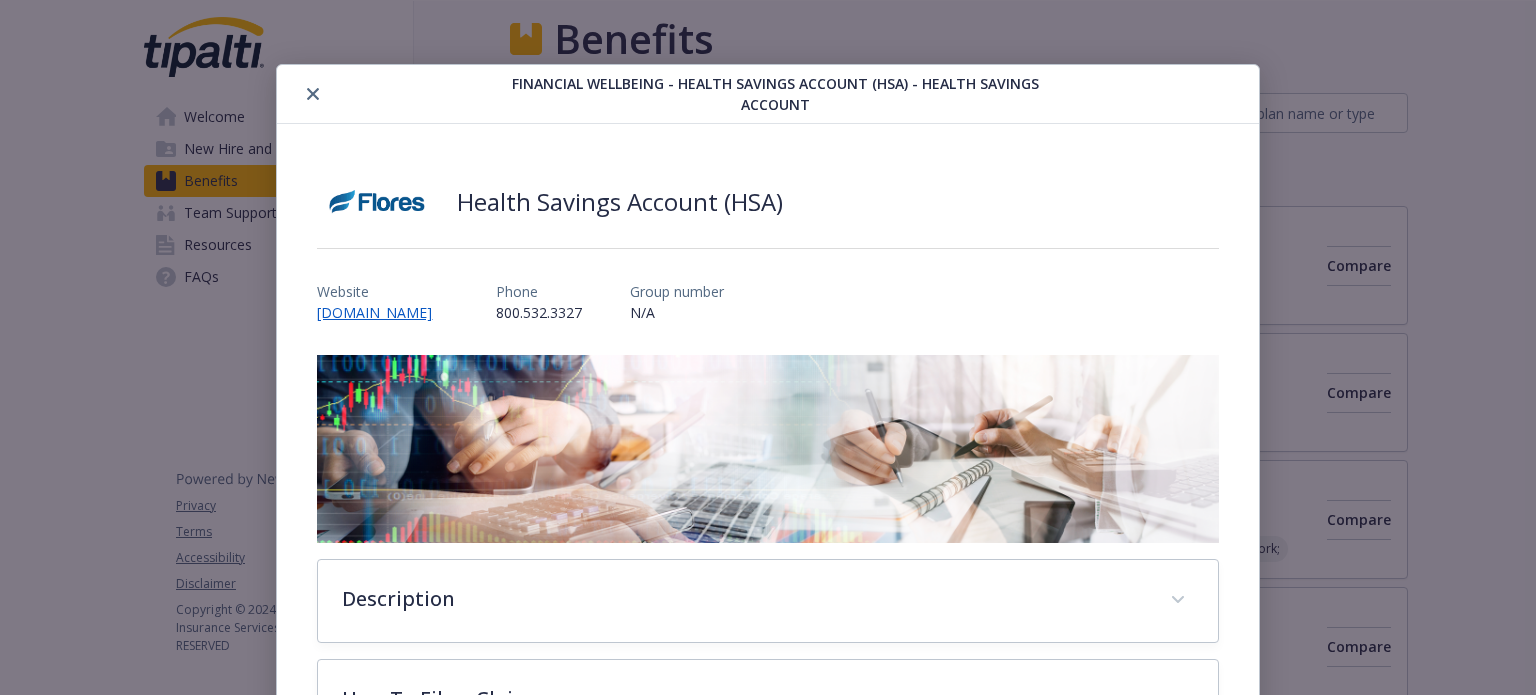 scroll, scrollTop: 2504, scrollLeft: 0, axis: vertical 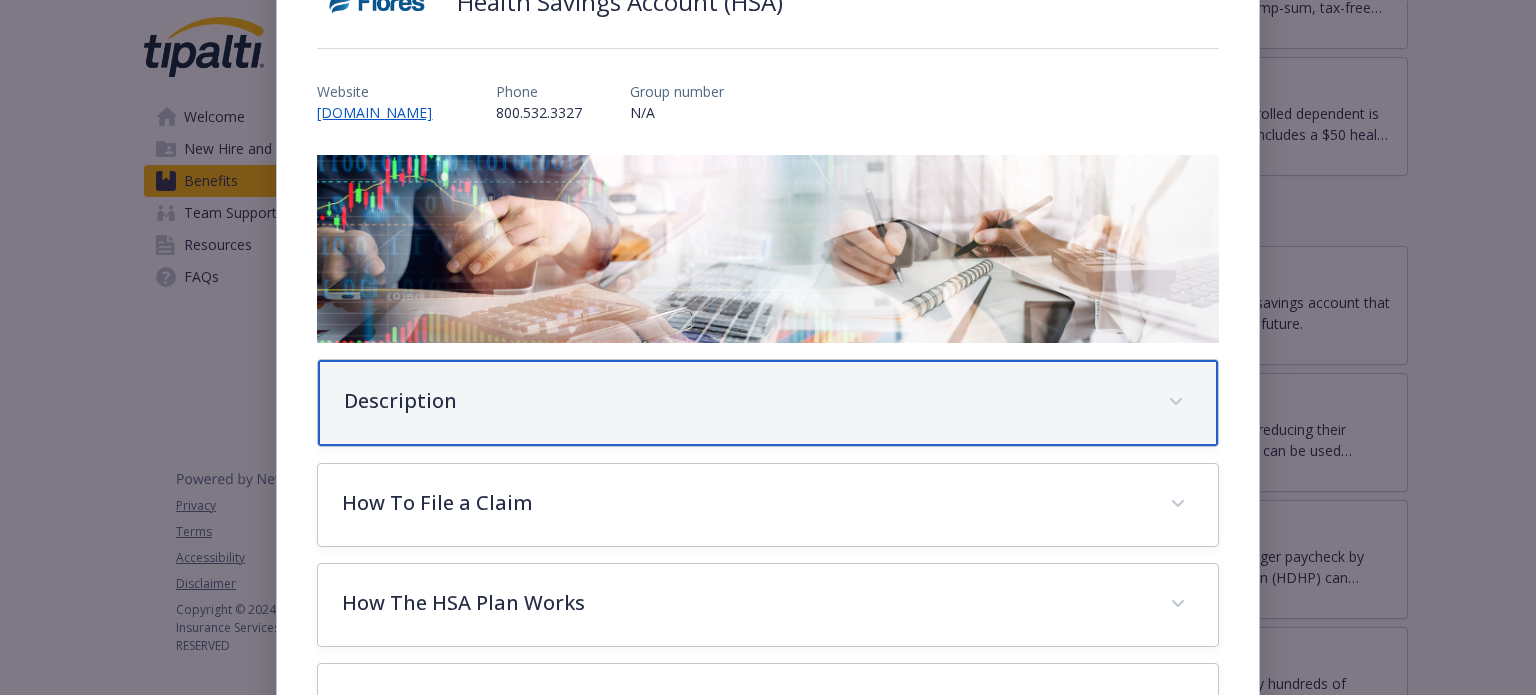 click on "Description" at bounding box center (767, 403) 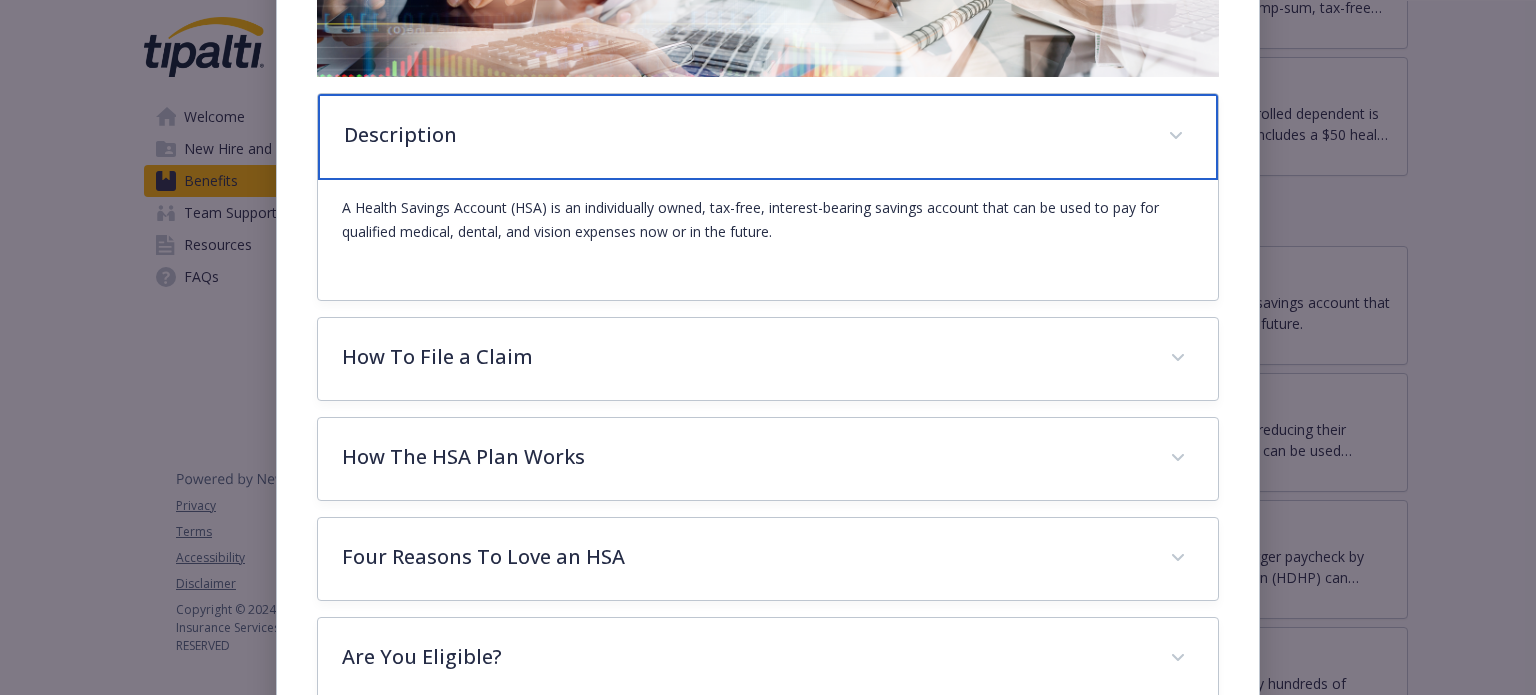 scroll, scrollTop: 500, scrollLeft: 0, axis: vertical 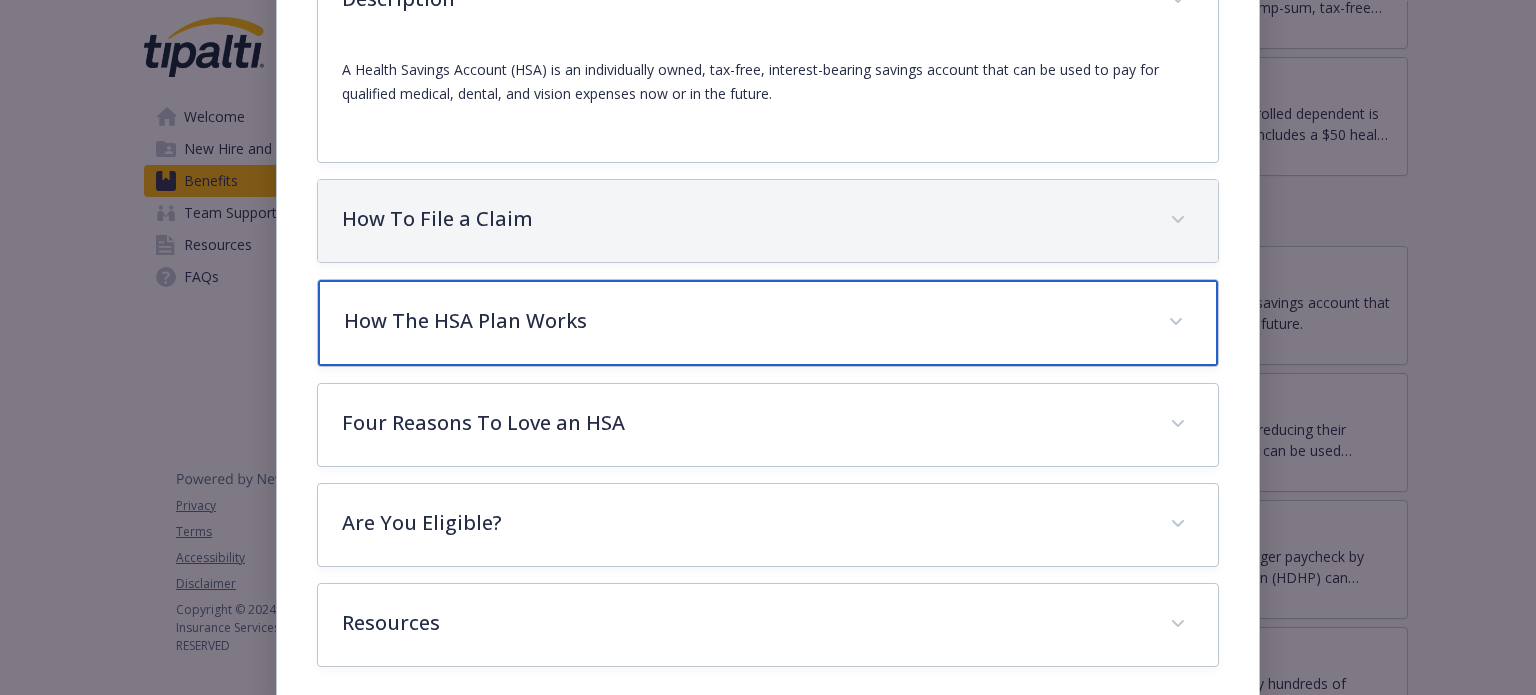 click on "How The HSA Plan Works" at bounding box center [743, 321] 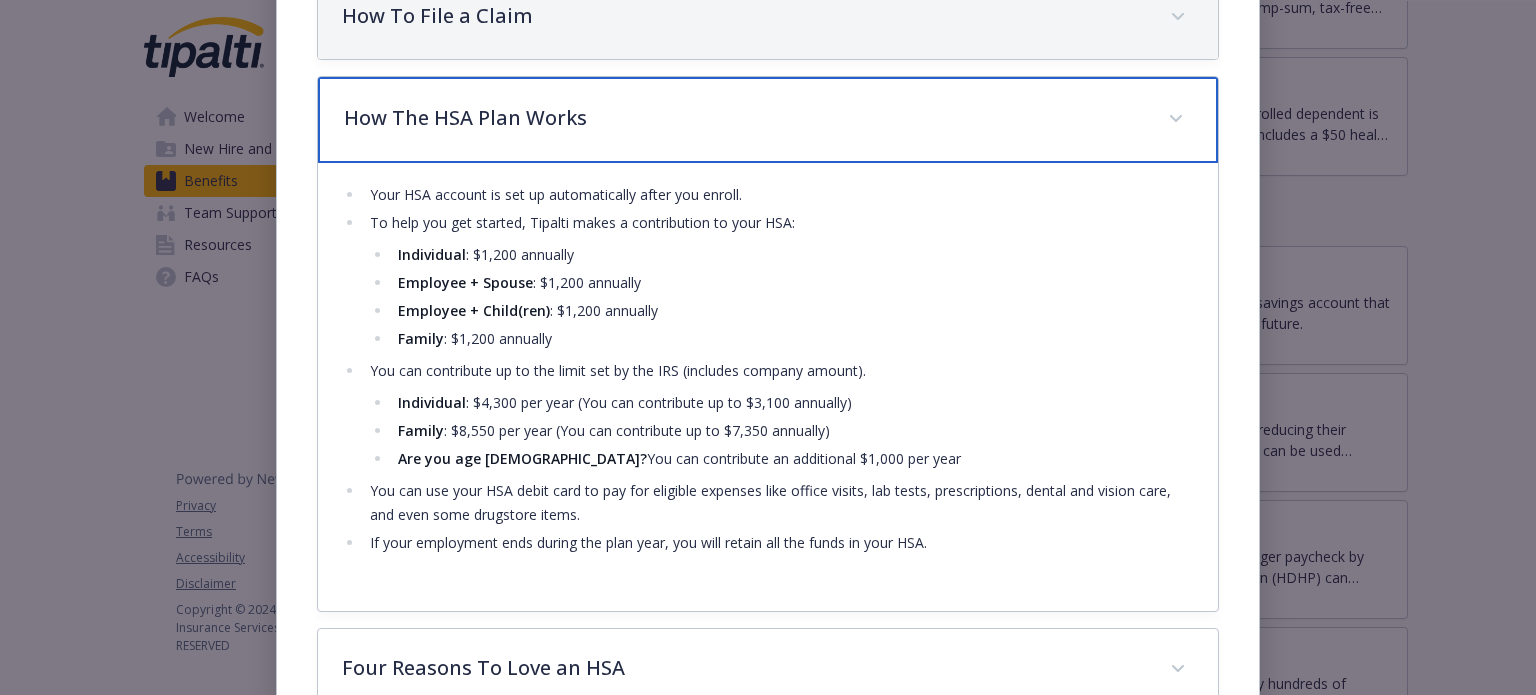 scroll, scrollTop: 899, scrollLeft: 0, axis: vertical 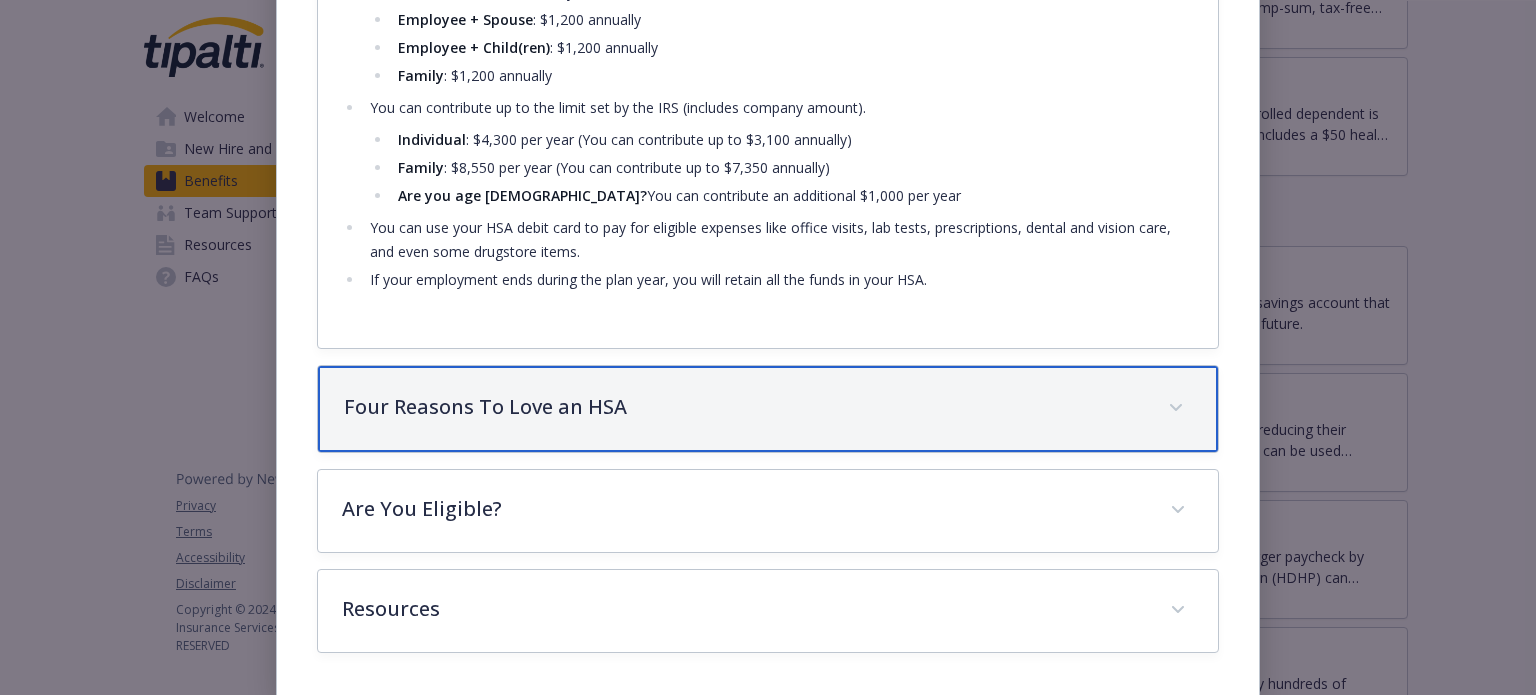 click on "Four Reasons To Love an HSA" at bounding box center (743, 407) 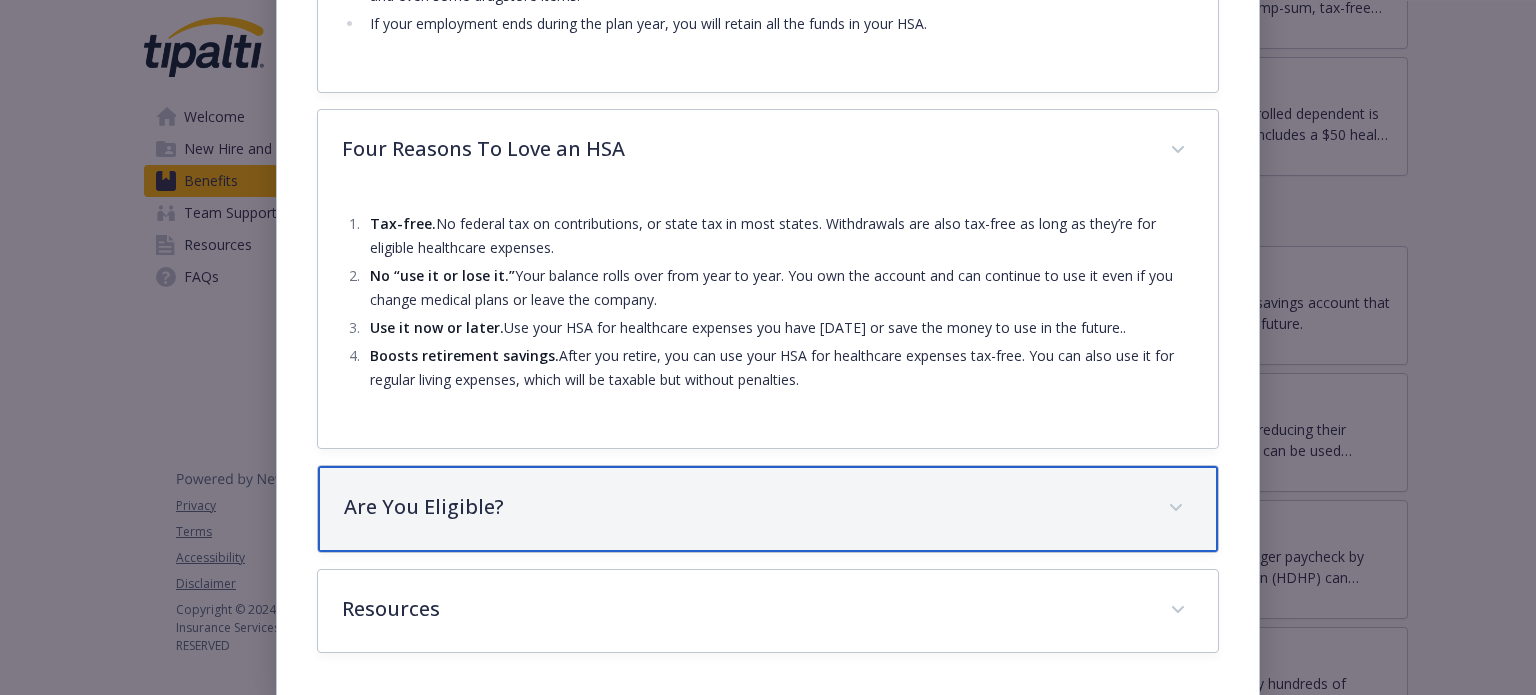 click on "Are You Eligible?" at bounding box center (767, 509) 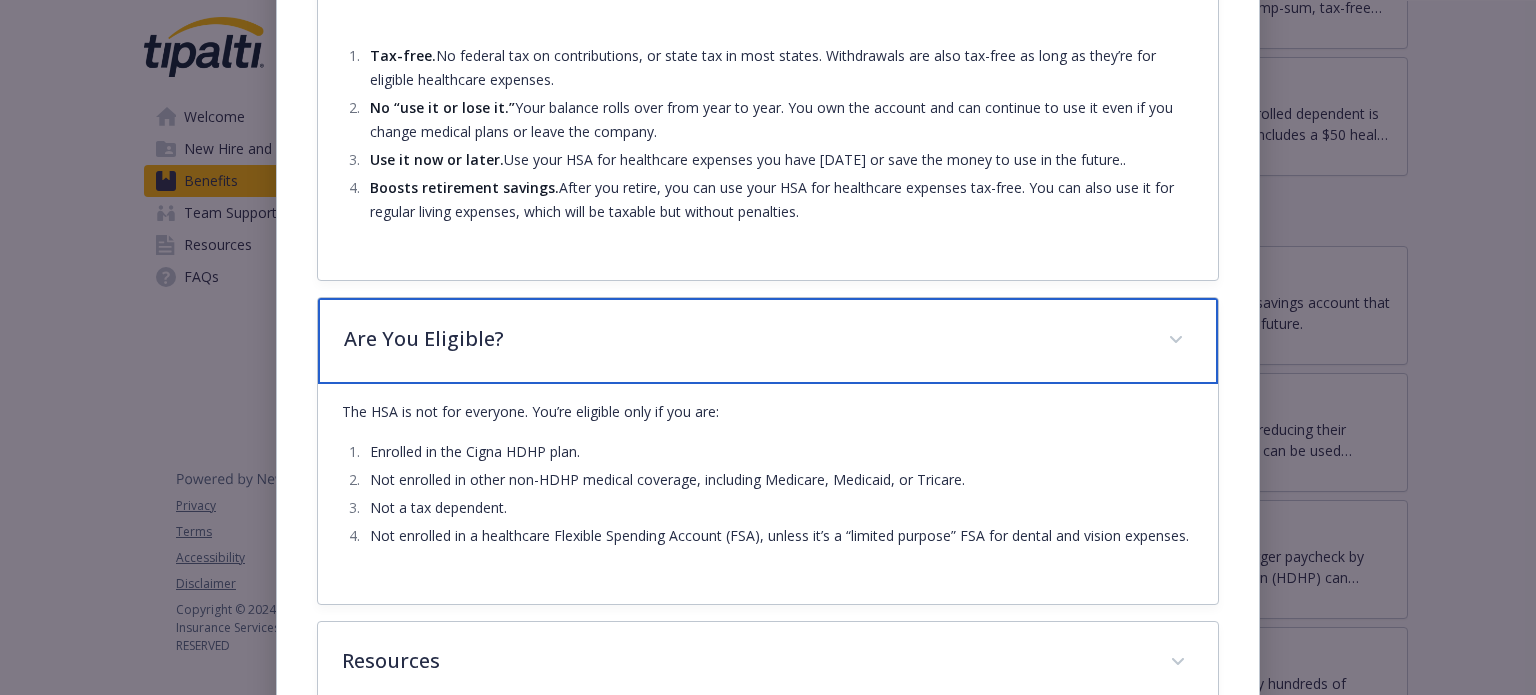 scroll, scrollTop: 1562, scrollLeft: 0, axis: vertical 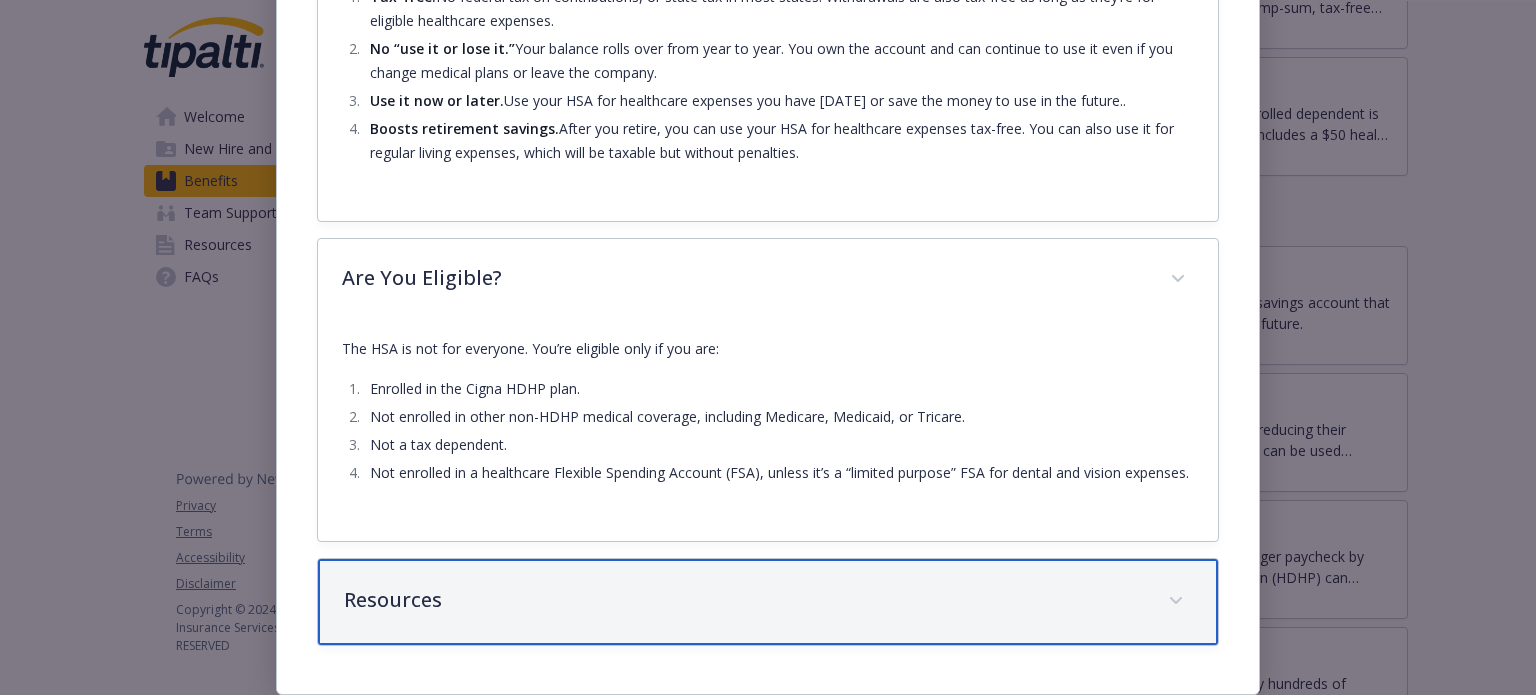 click on "Resources" at bounding box center [743, 600] 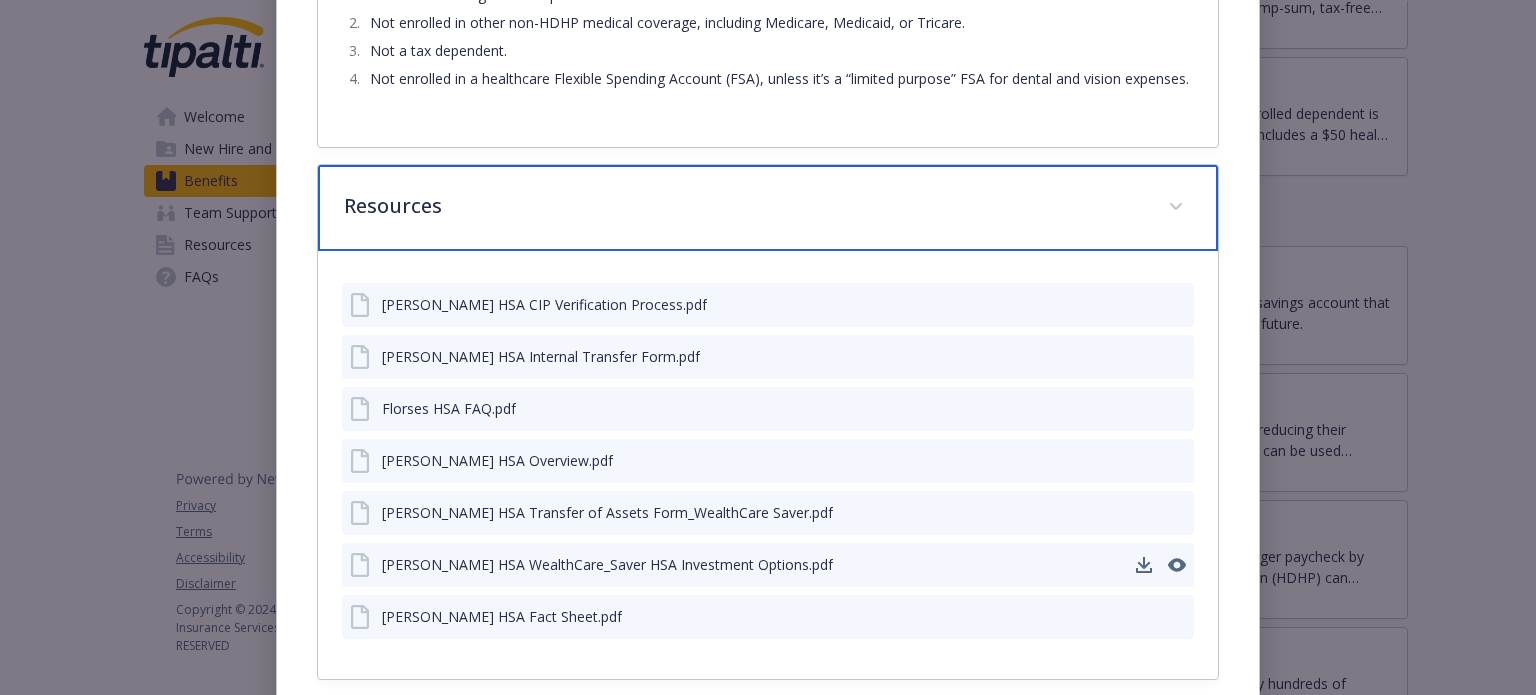 scroll, scrollTop: 1990, scrollLeft: 0, axis: vertical 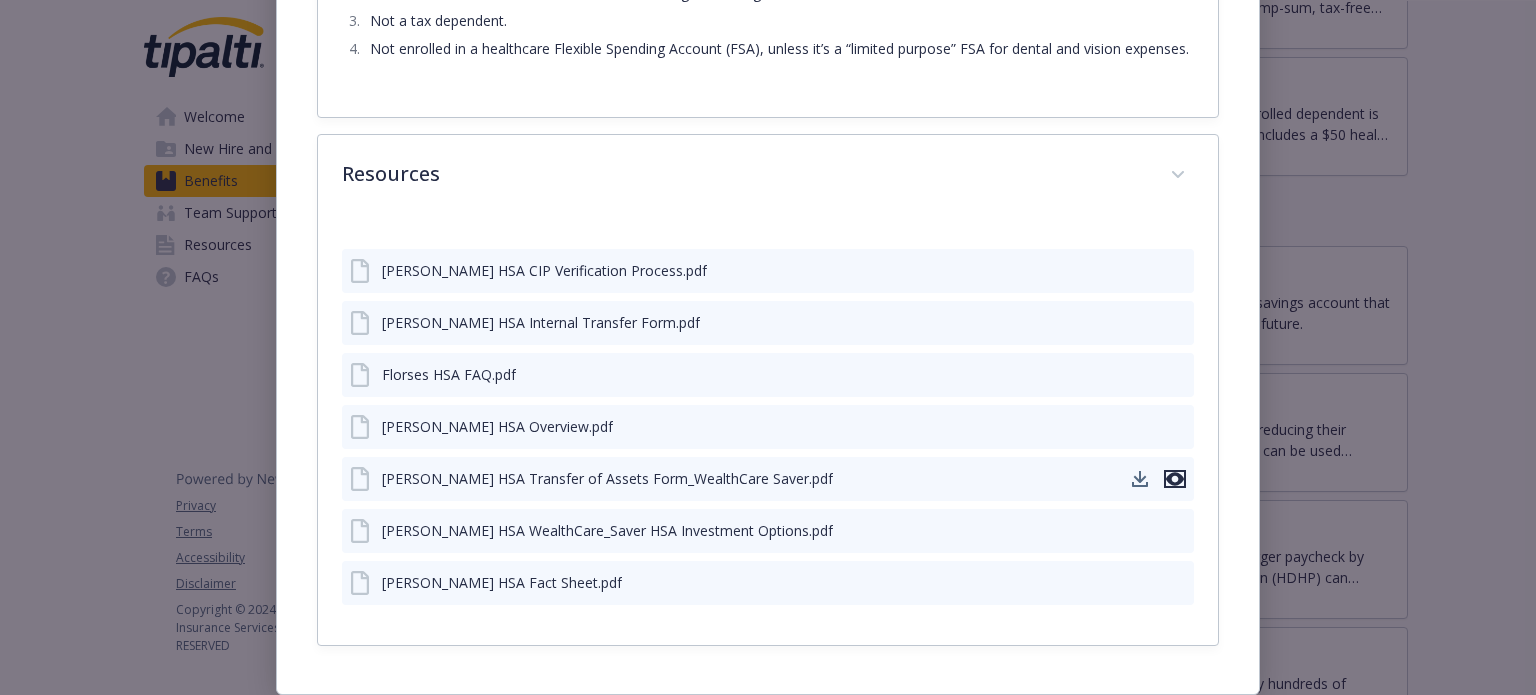 click 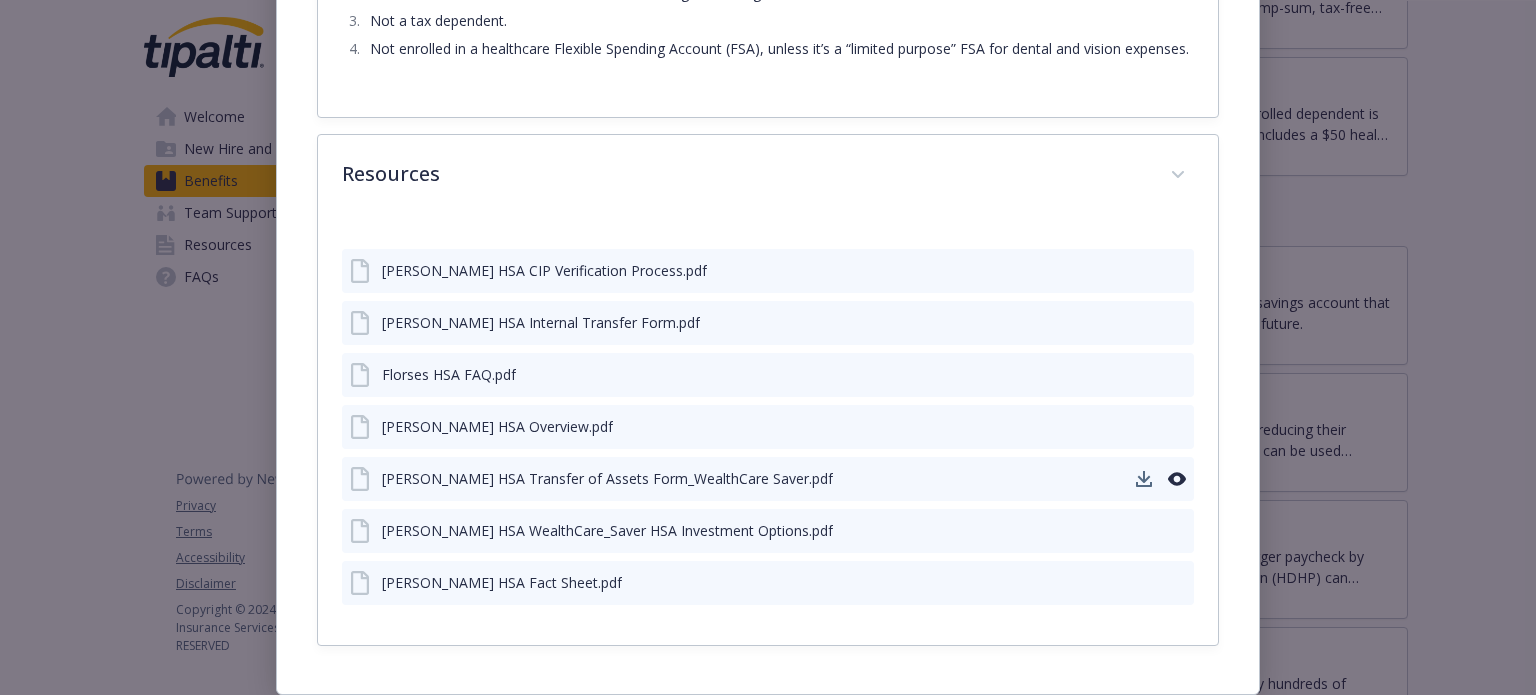 scroll, scrollTop: 1987, scrollLeft: 0, axis: vertical 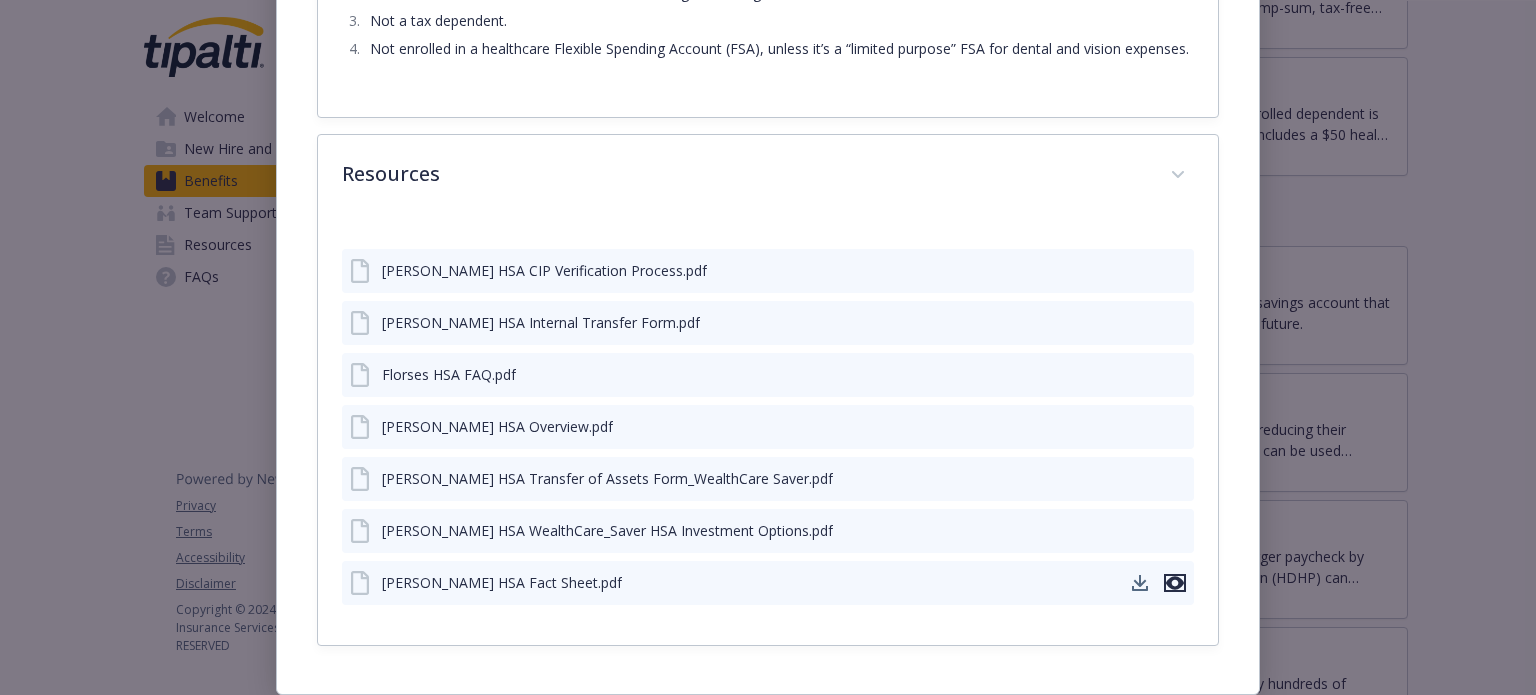 click 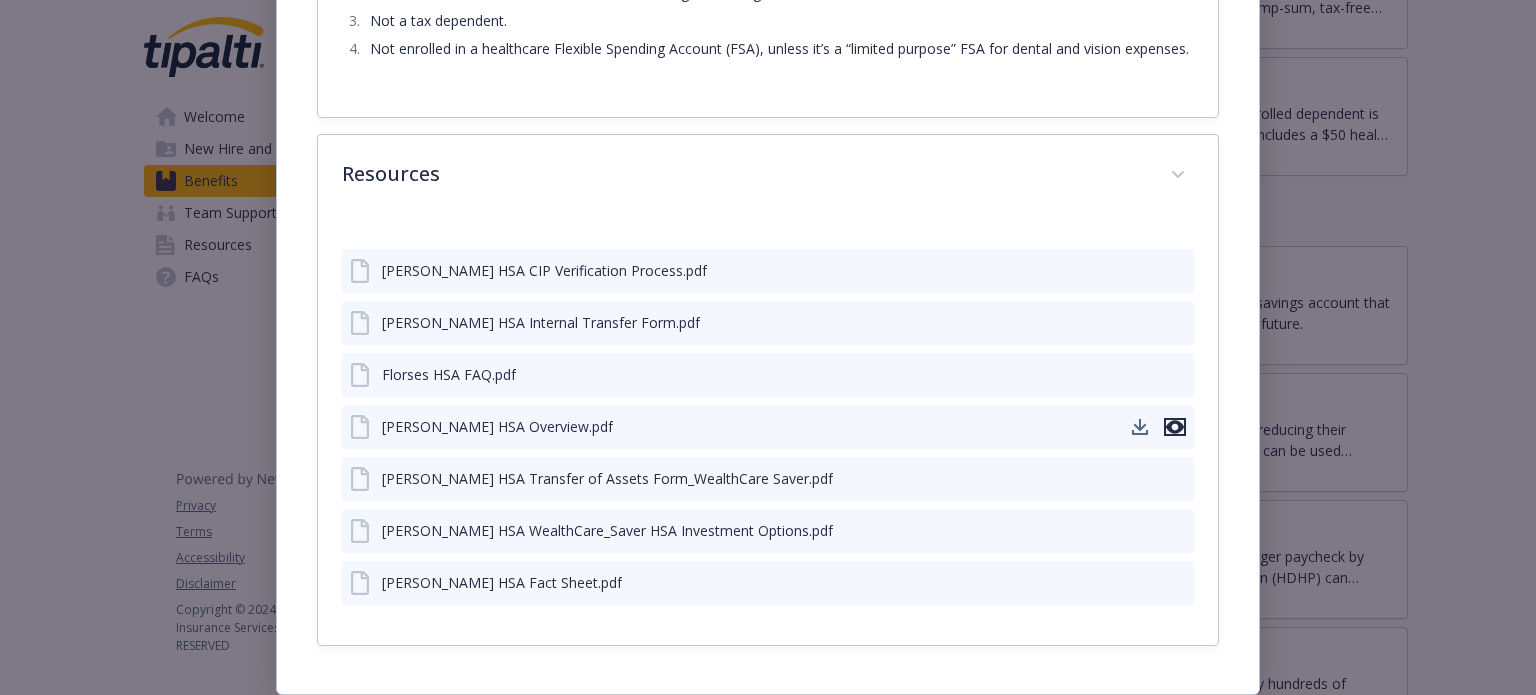 click 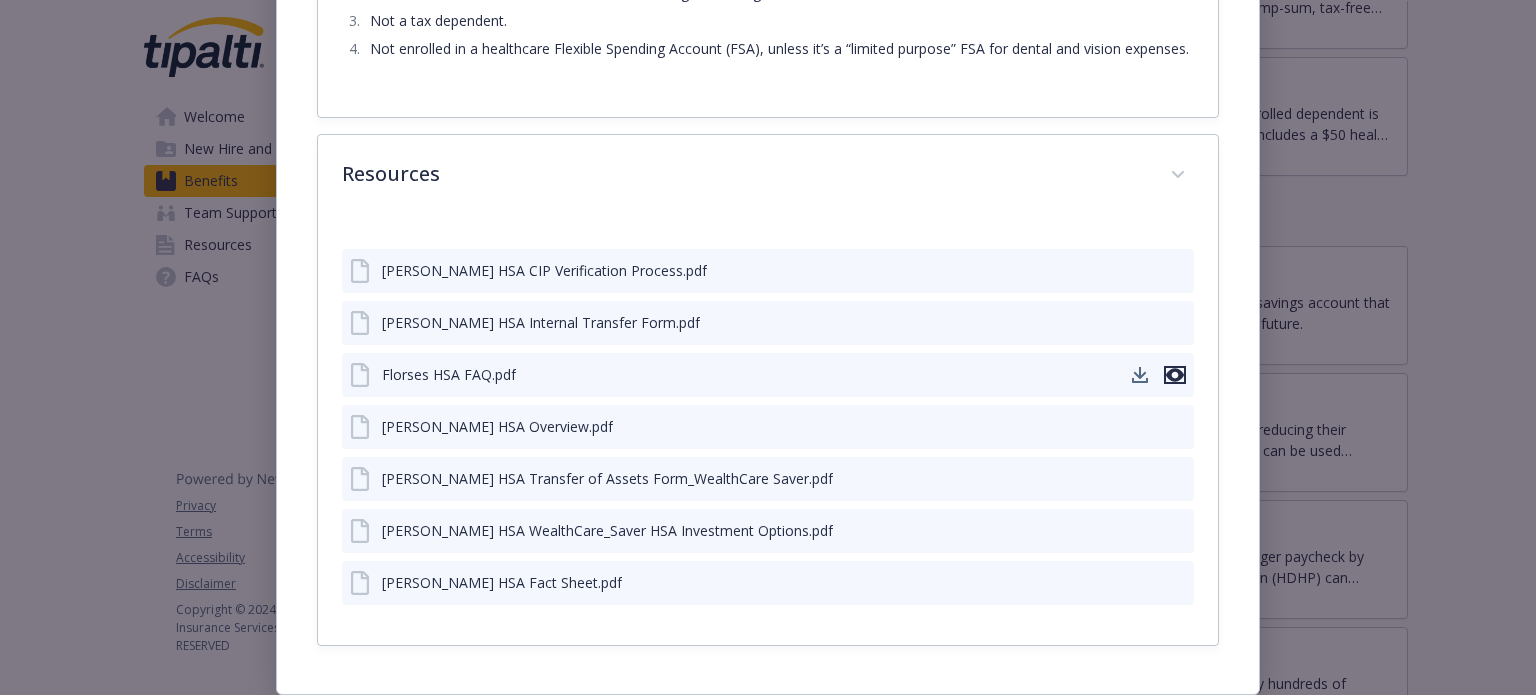 click 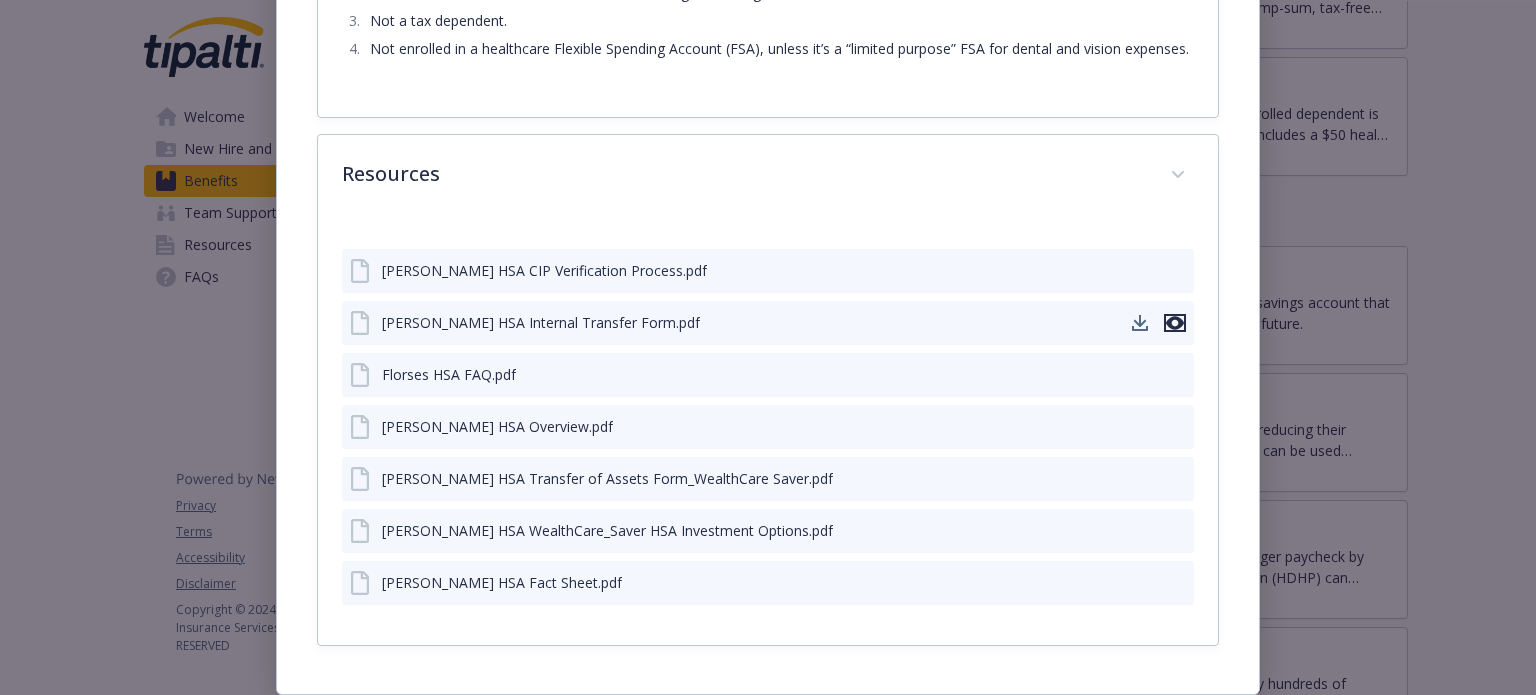 click 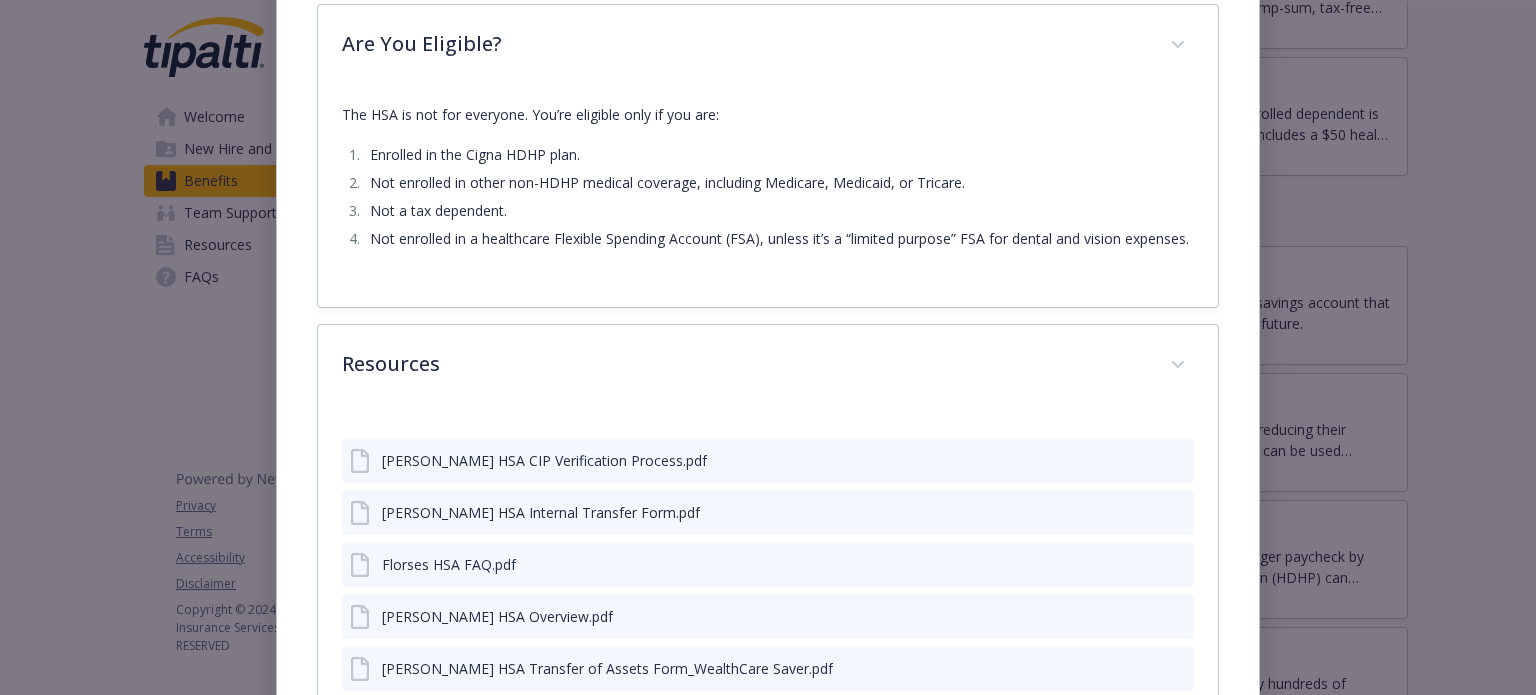 scroll, scrollTop: 1987, scrollLeft: 0, axis: vertical 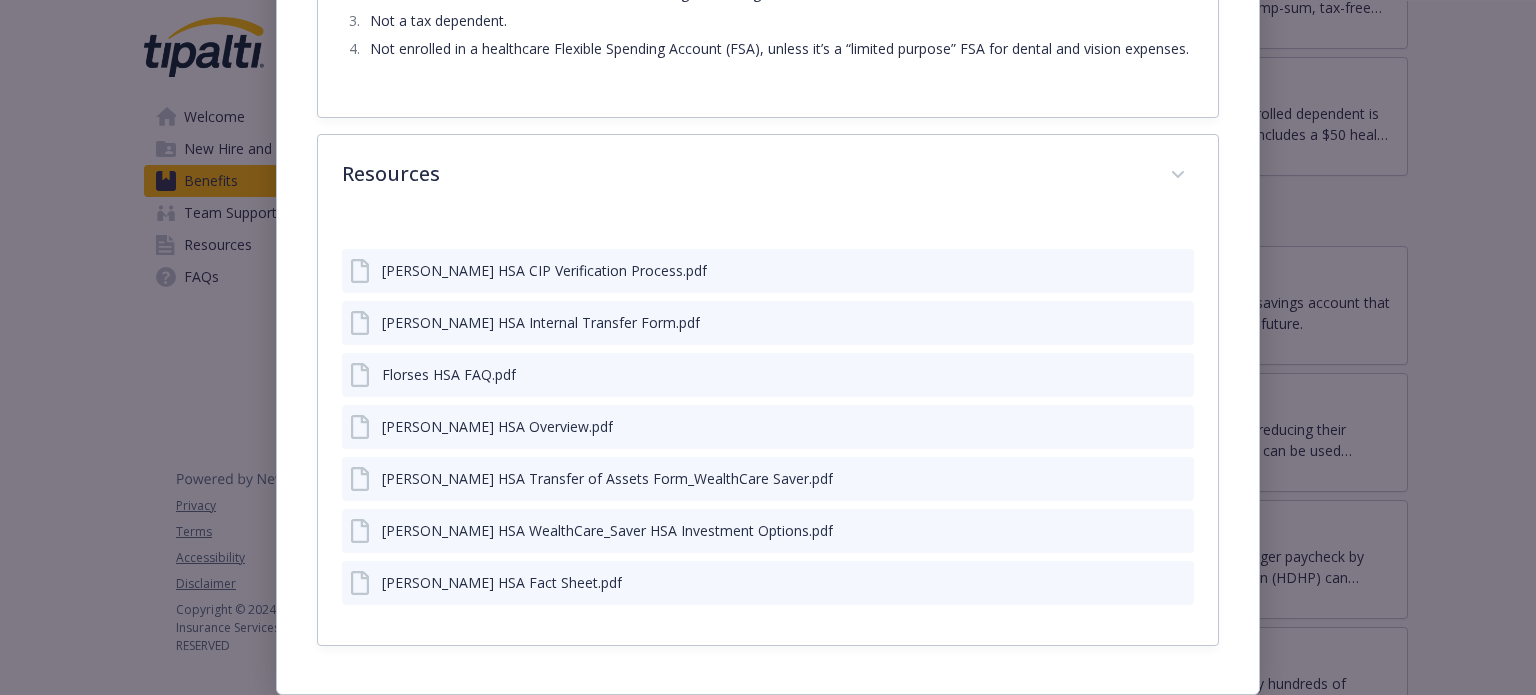 click on "Financial Wellbeing - Health Savings Account (HSA) - Health Savings Account Health Savings Account (HSA) Website www.flores247.com Phone 800.532.3327 Group number N/A Description A Health Savings Account (HSA) is an individually owned, tax-free, interest-bearing savings account that can be used to pay for qualified medical, dental, and vision expenses now or in the future. How To File a Claim Requesting an HSA Reimbursement (expense not paid with your debit card):
Electronically through   Flores247.com  by clicking on the “upload data” tab.
Electronically through the   Flores Mobile app:  click “capture,” take a picture of your documentation, and complete the required fields.
Fax : 800.726.9982
Mail : PO Box 31397 Charlotte, NC 28231
How The HSA Plan Works
Your HSA account is set up automatically after you enroll.
To help you get started, Tipalti makes a contribution to your HSA:
Individual : $1,200 annually
Employee + Spouse : $1,200 annually
Employee + Child(ren)
Family" at bounding box center (768, -605) 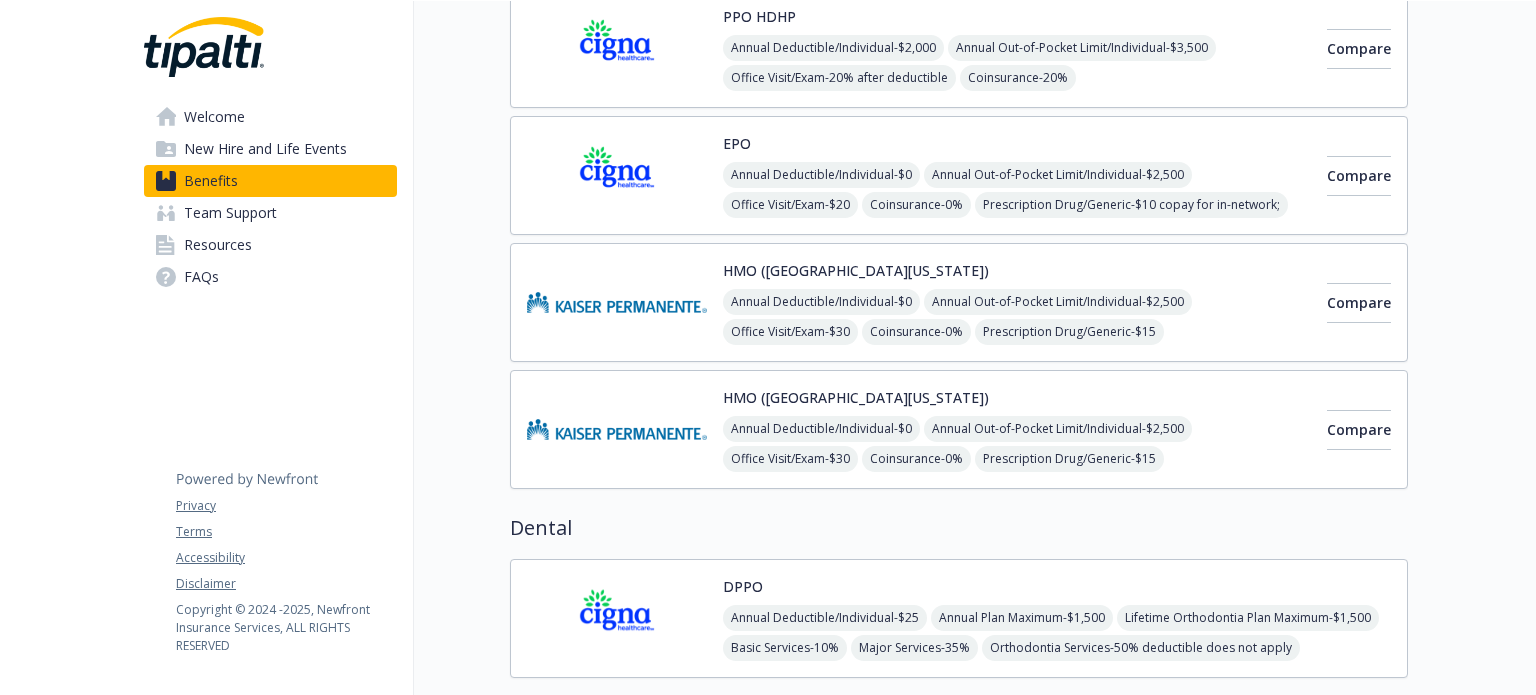 scroll, scrollTop: 0, scrollLeft: 0, axis: both 